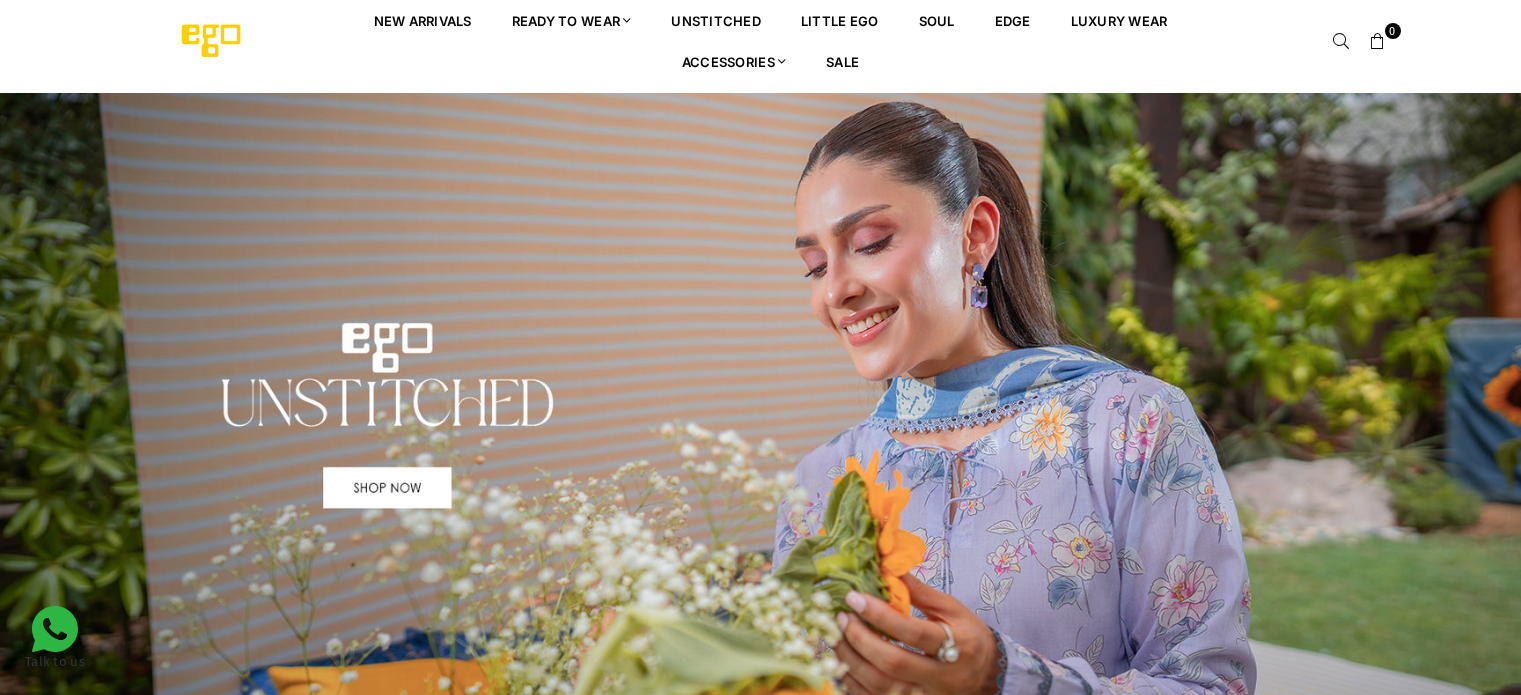 scroll, scrollTop: 100, scrollLeft: 0, axis: vertical 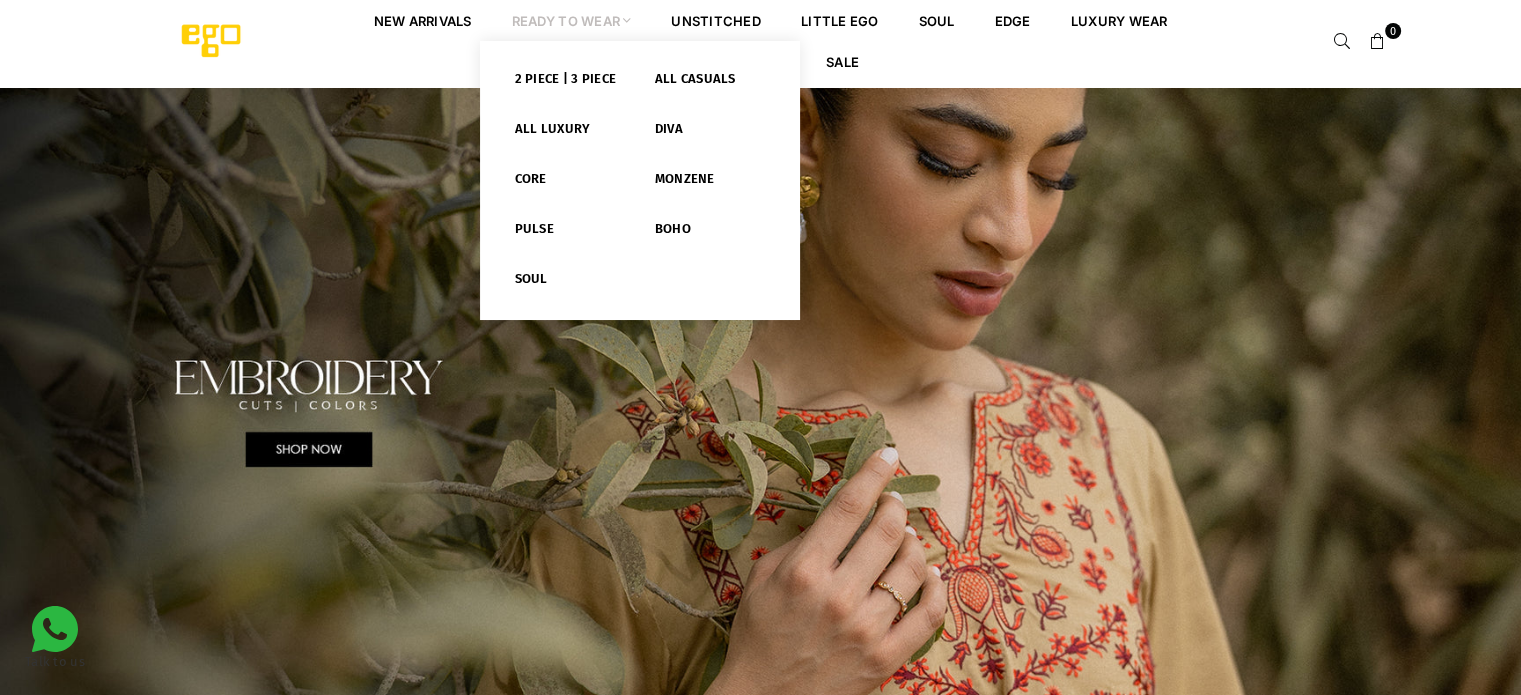 click on "Ready to Wear" at bounding box center (572, 20) 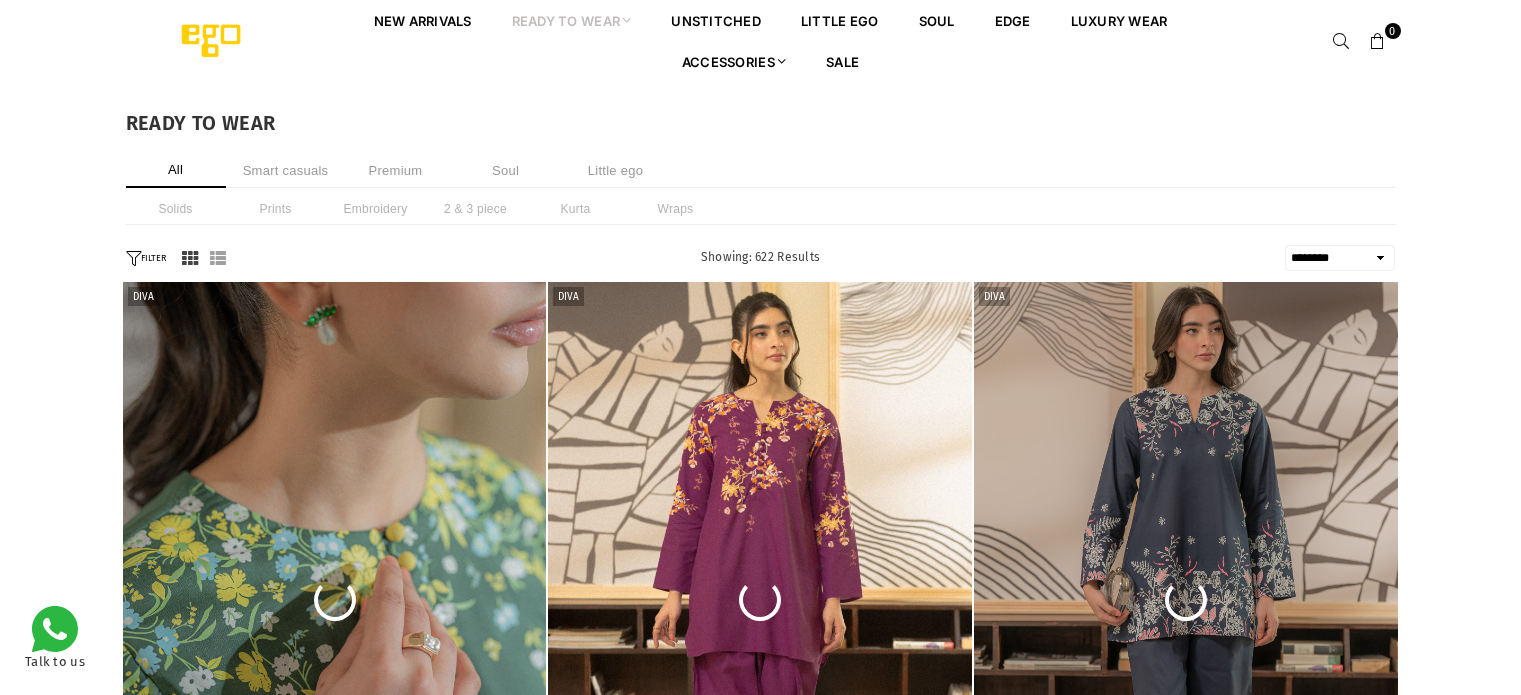 select on "******" 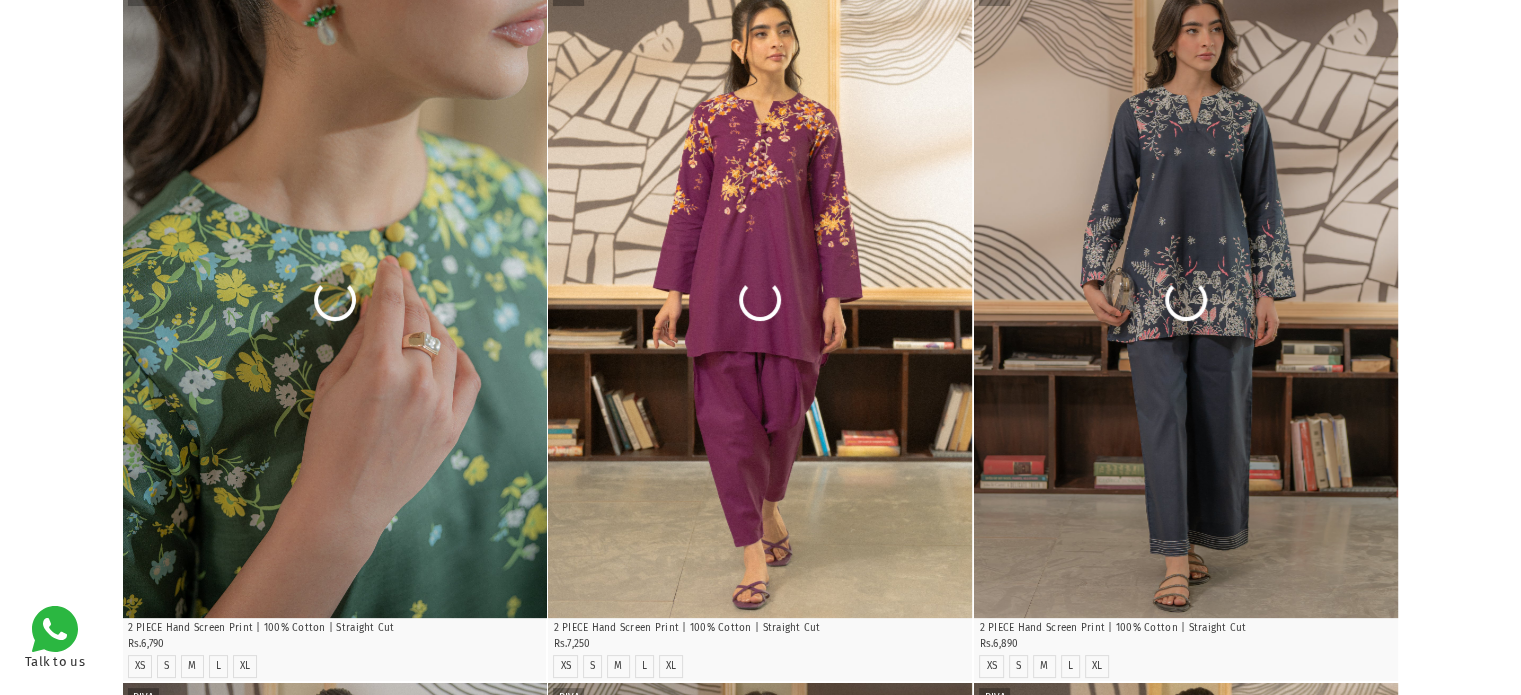 scroll, scrollTop: 300, scrollLeft: 0, axis: vertical 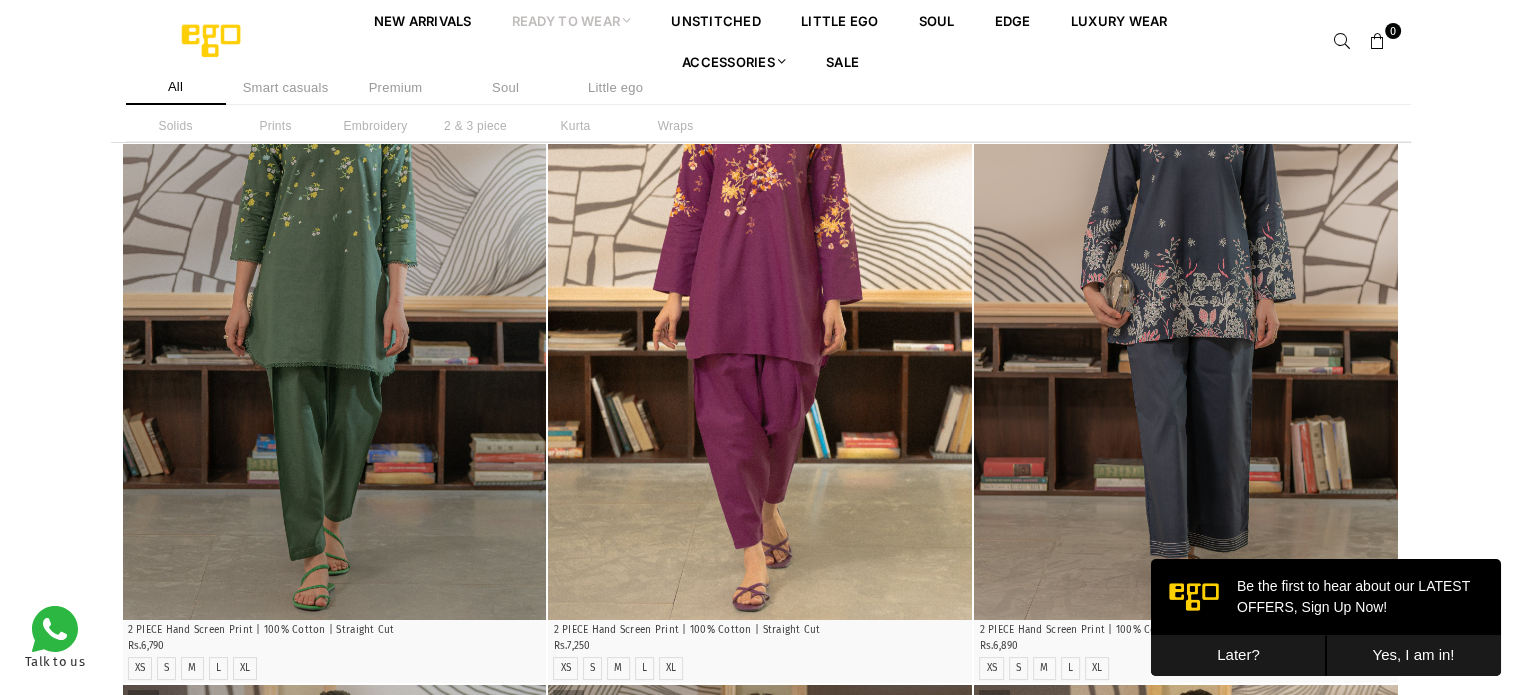 click on "Later?" at bounding box center (1238, 655) 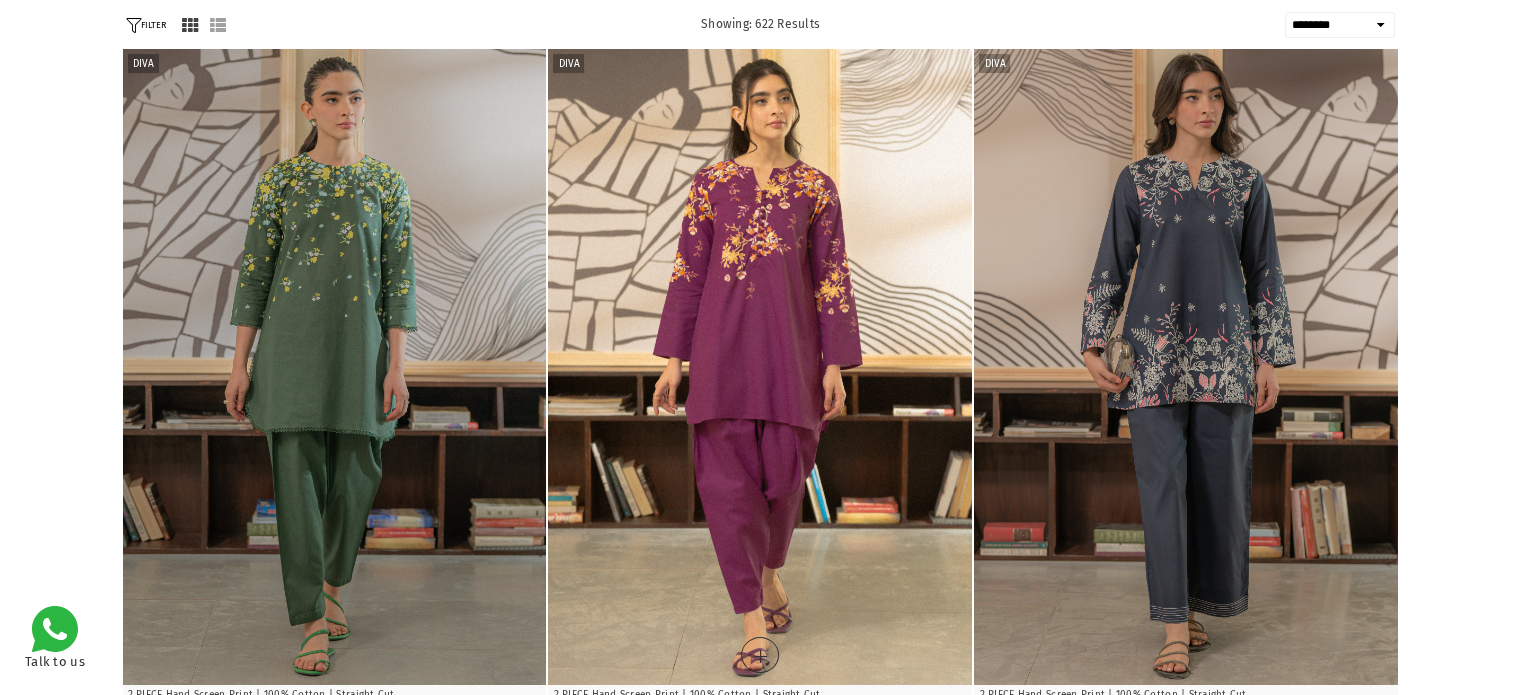 scroll, scrollTop: 282, scrollLeft: 0, axis: vertical 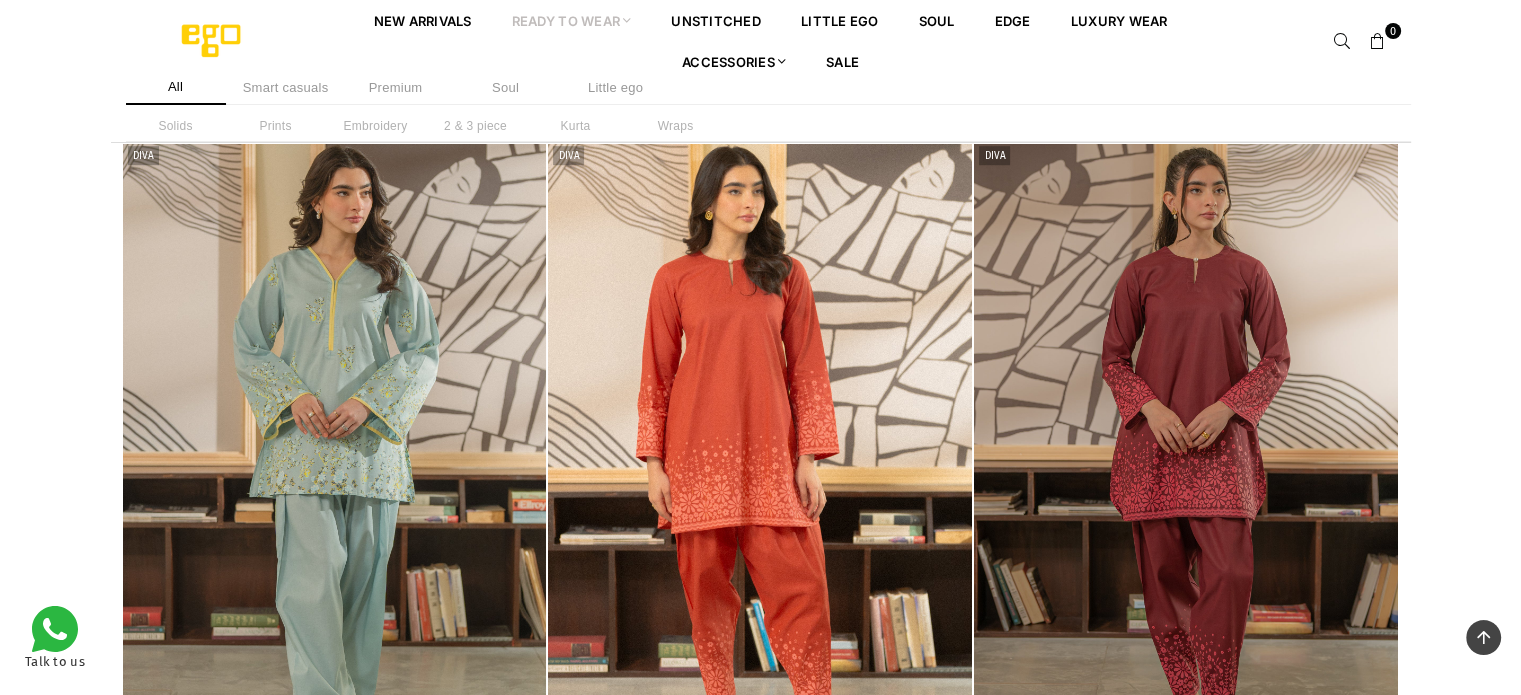 drag, startPoint x: 763, startPoint y: 299, endPoint x: 0, endPoint y: 280, distance: 763.2365 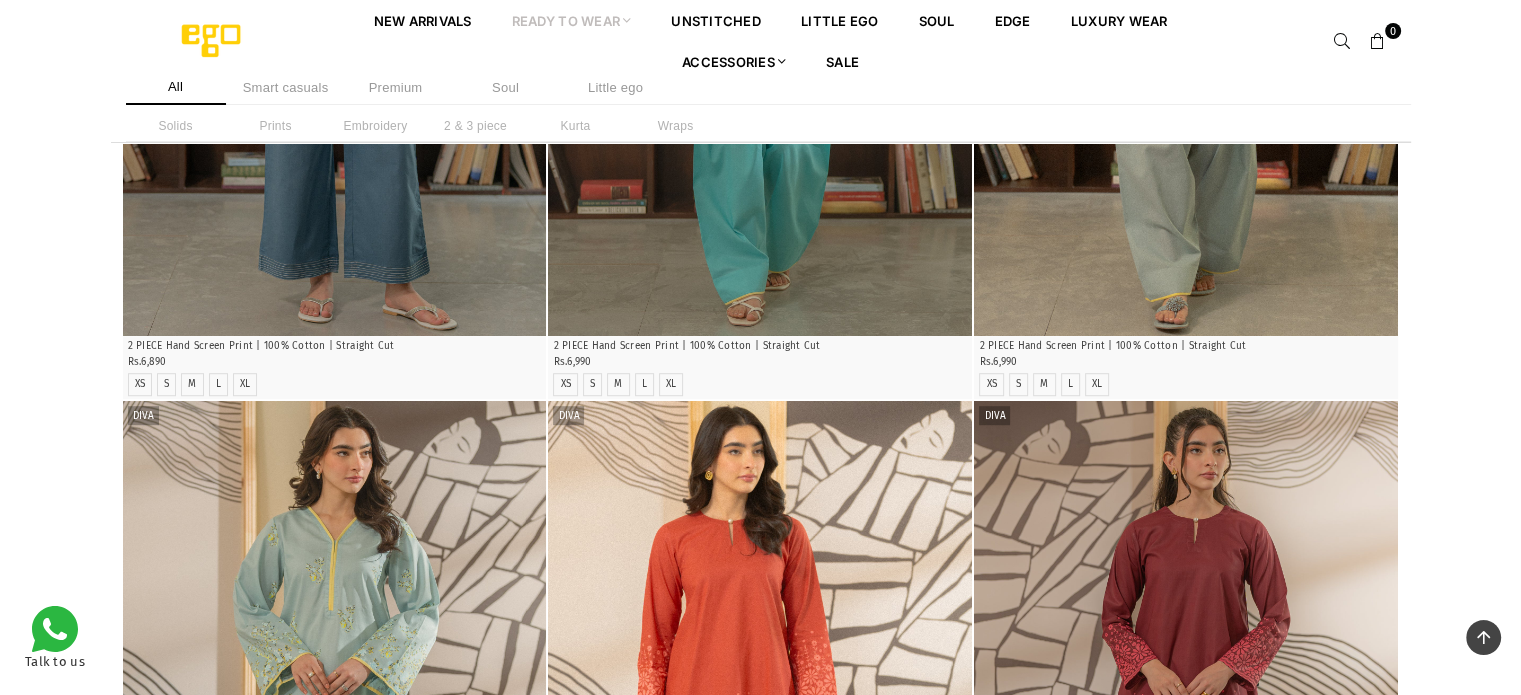scroll, scrollTop: 1528, scrollLeft: 0, axis: vertical 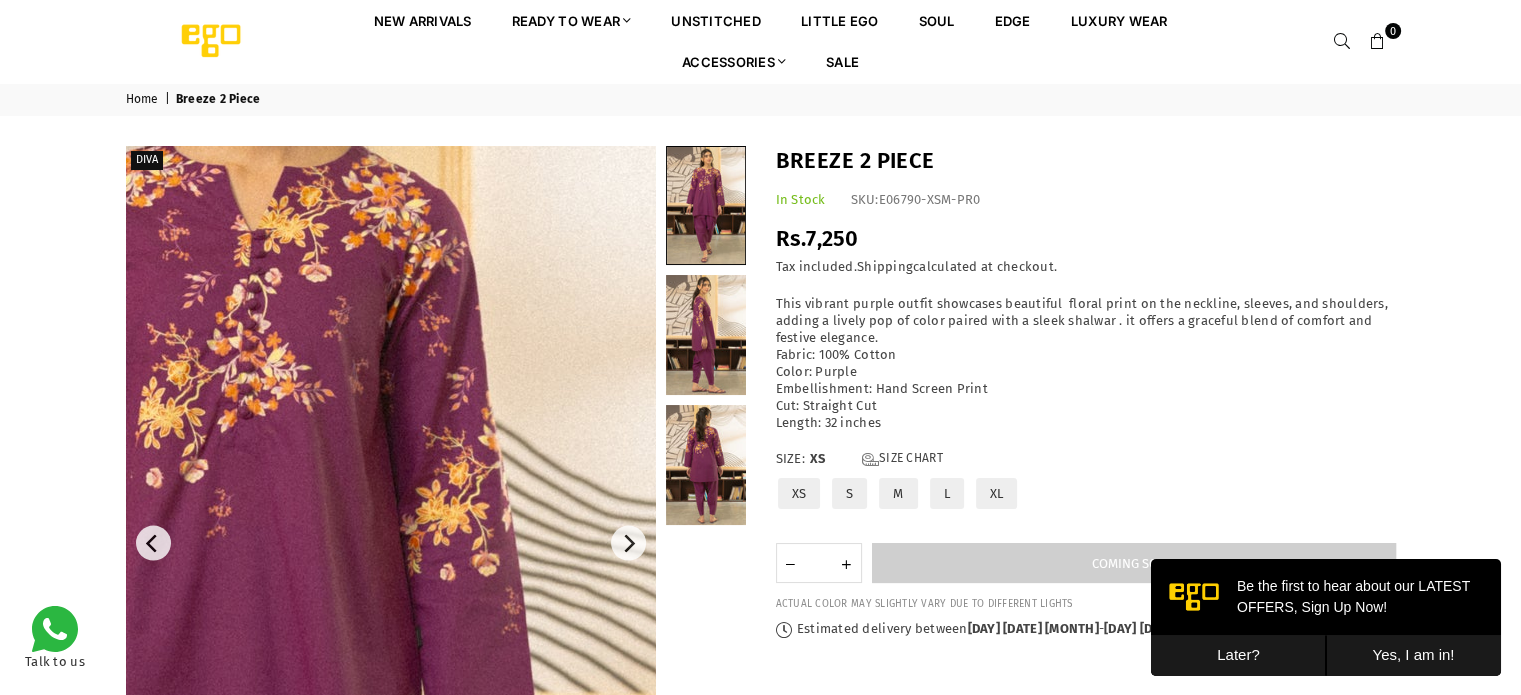 click at bounding box center (247, 730) 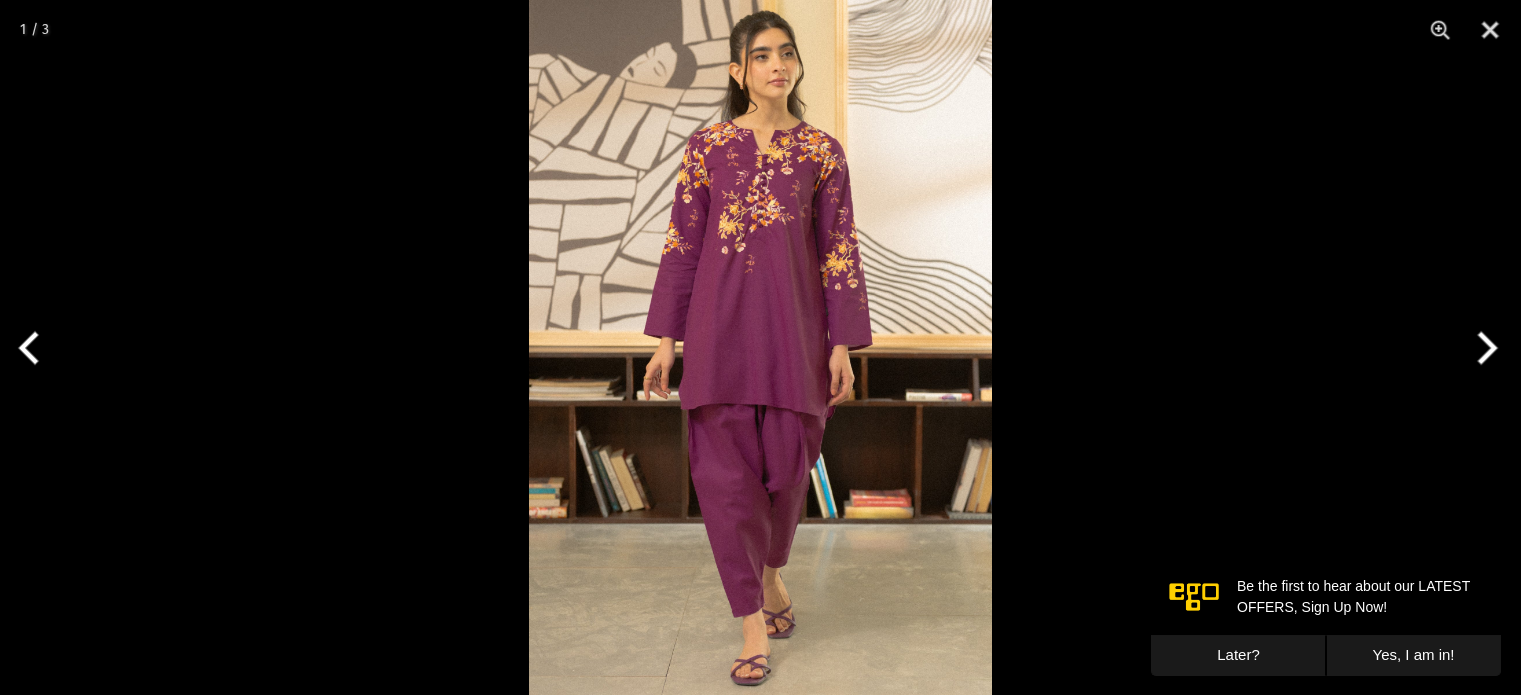 click on "Later?" at bounding box center (1238, 655) 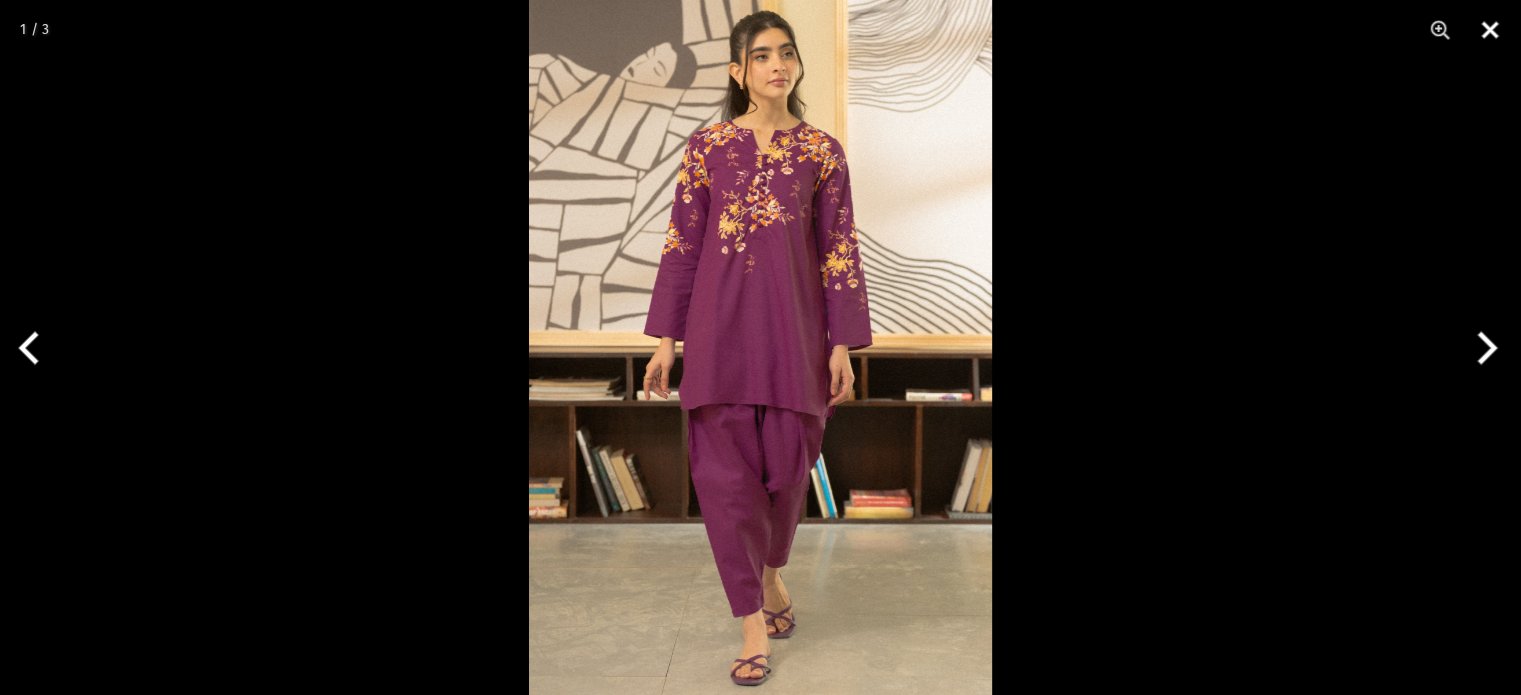 click at bounding box center (1490, 30) 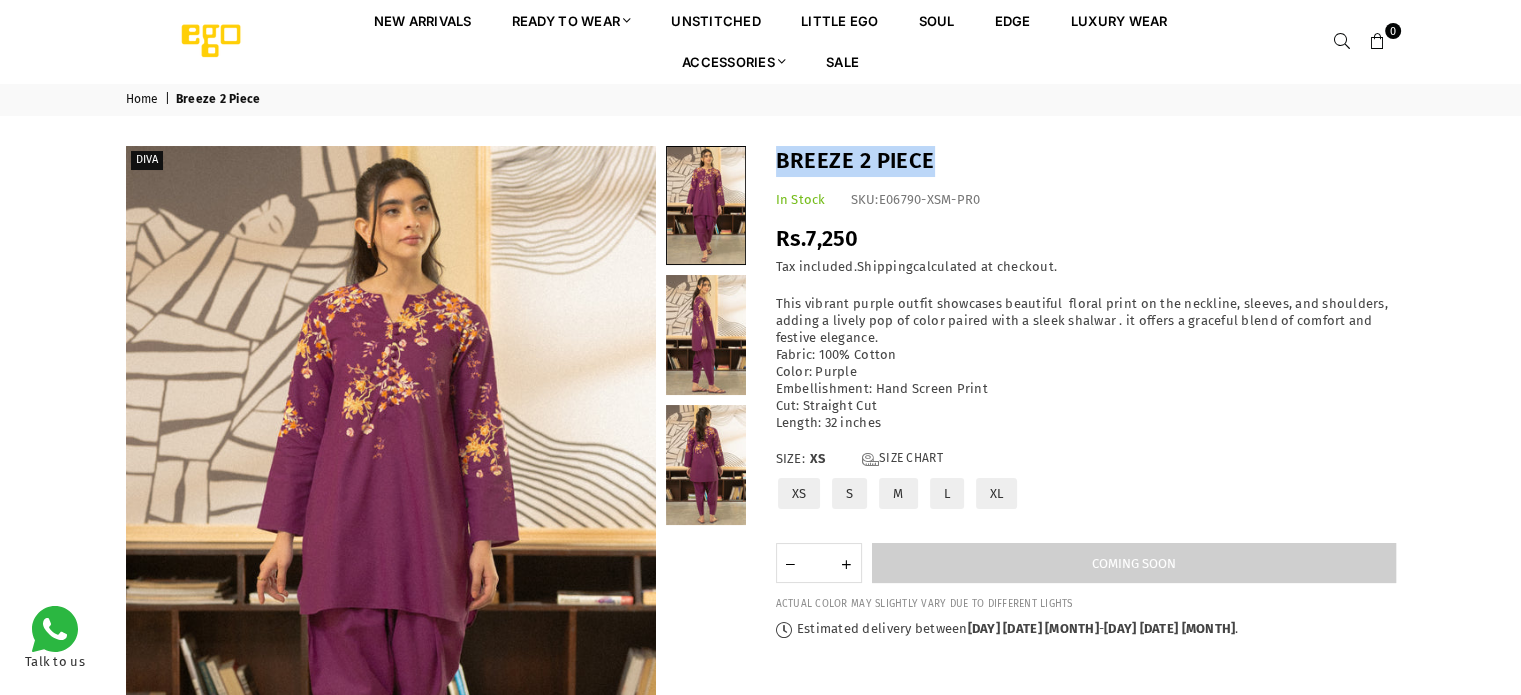 drag, startPoint x: 943, startPoint y: 166, endPoint x: 770, endPoint y: 170, distance: 173.04623 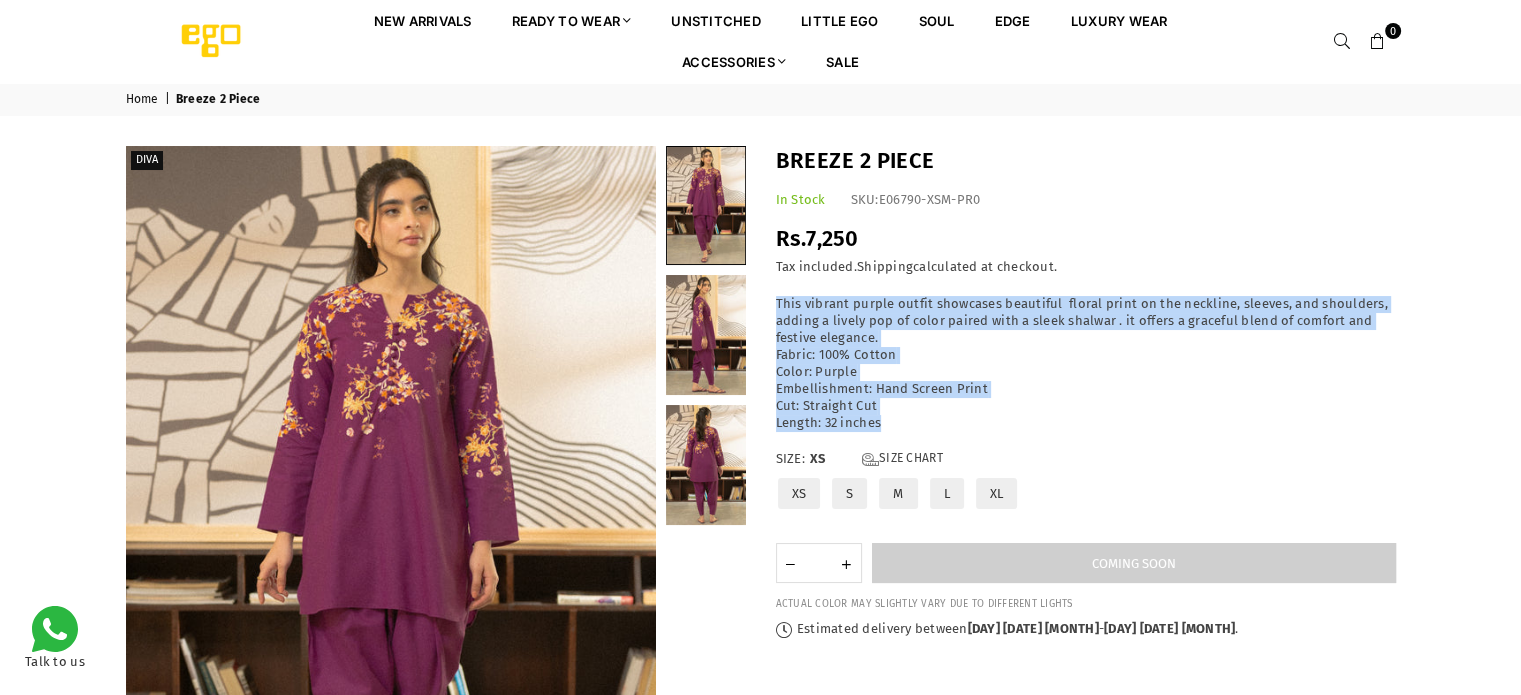 drag, startPoint x: 883, startPoint y: 423, endPoint x: 768, endPoint y: 302, distance: 166.93112 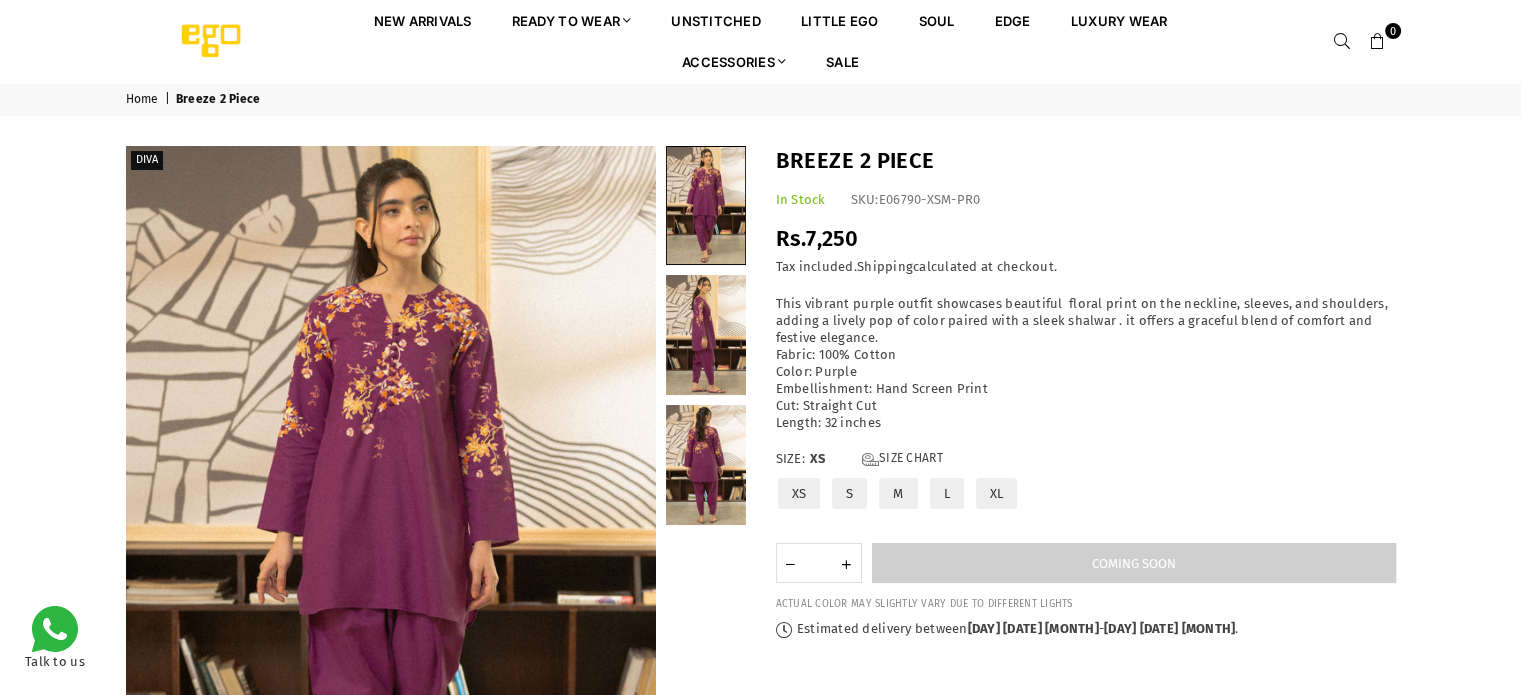 click on "This vibrant purple outfit showcases beautiful  floral print on the neckline, sleeves, and shoulders, adding a lively pop of color paired with a sleek shalwar . it offers a graceful blend of comfort and festive elegance. Fabric: 100% Cotton Color: Purple Embellishment: Hand Screen Print Cut: Straight Cut Length: 32 inches" at bounding box center (1086, 363) 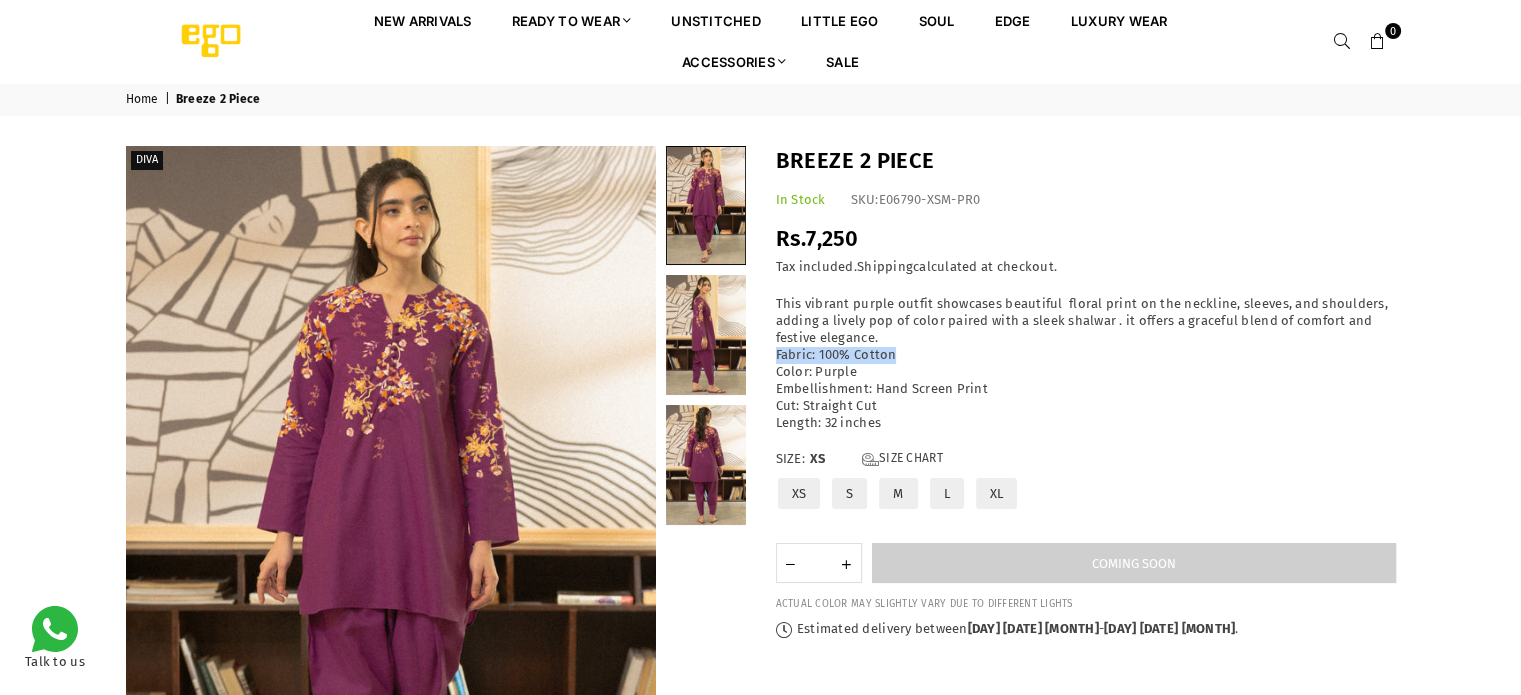 drag, startPoint x: 895, startPoint y: 357, endPoint x: 773, endPoint y: 361, distance: 122.06556 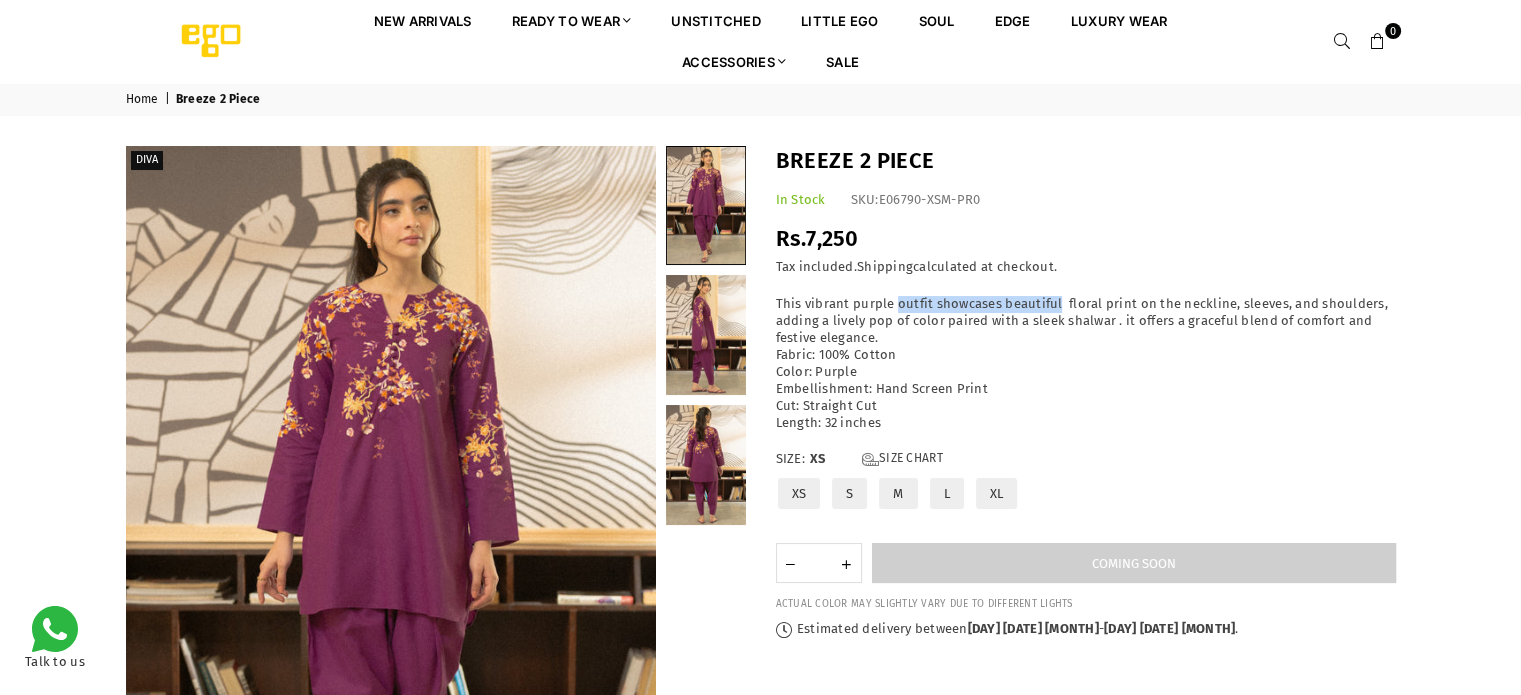drag, startPoint x: 895, startPoint y: 302, endPoint x: 1059, endPoint y: 308, distance: 164.10973 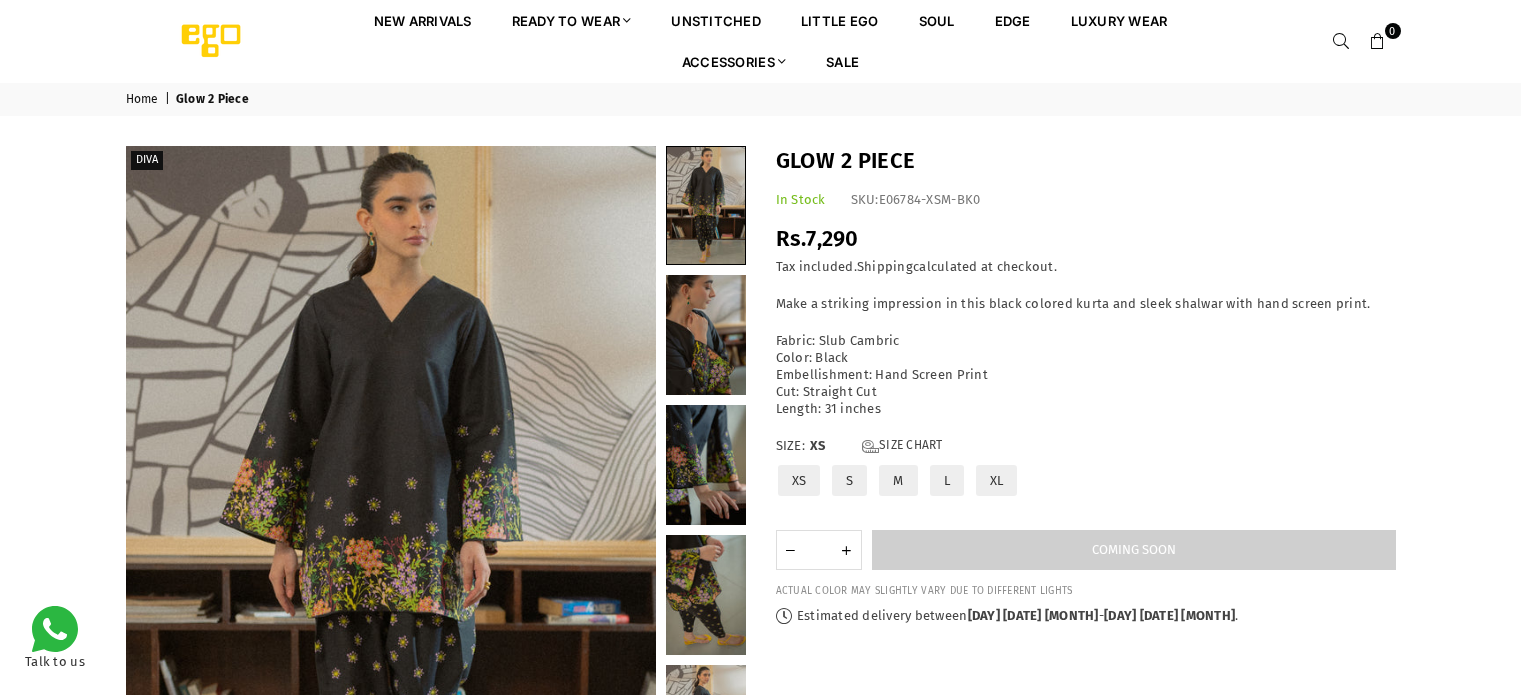 scroll, scrollTop: 0, scrollLeft: 0, axis: both 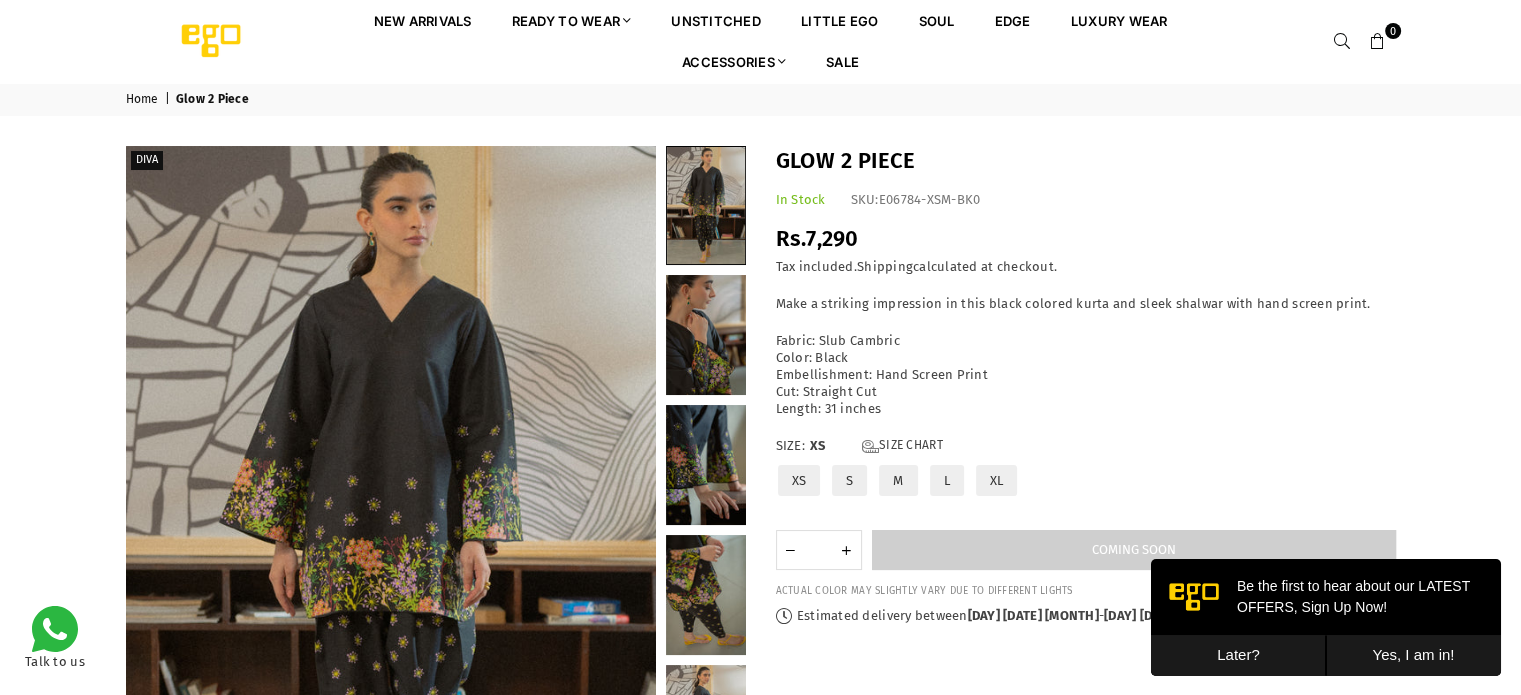 click on "Later?" at bounding box center [1238, 655] 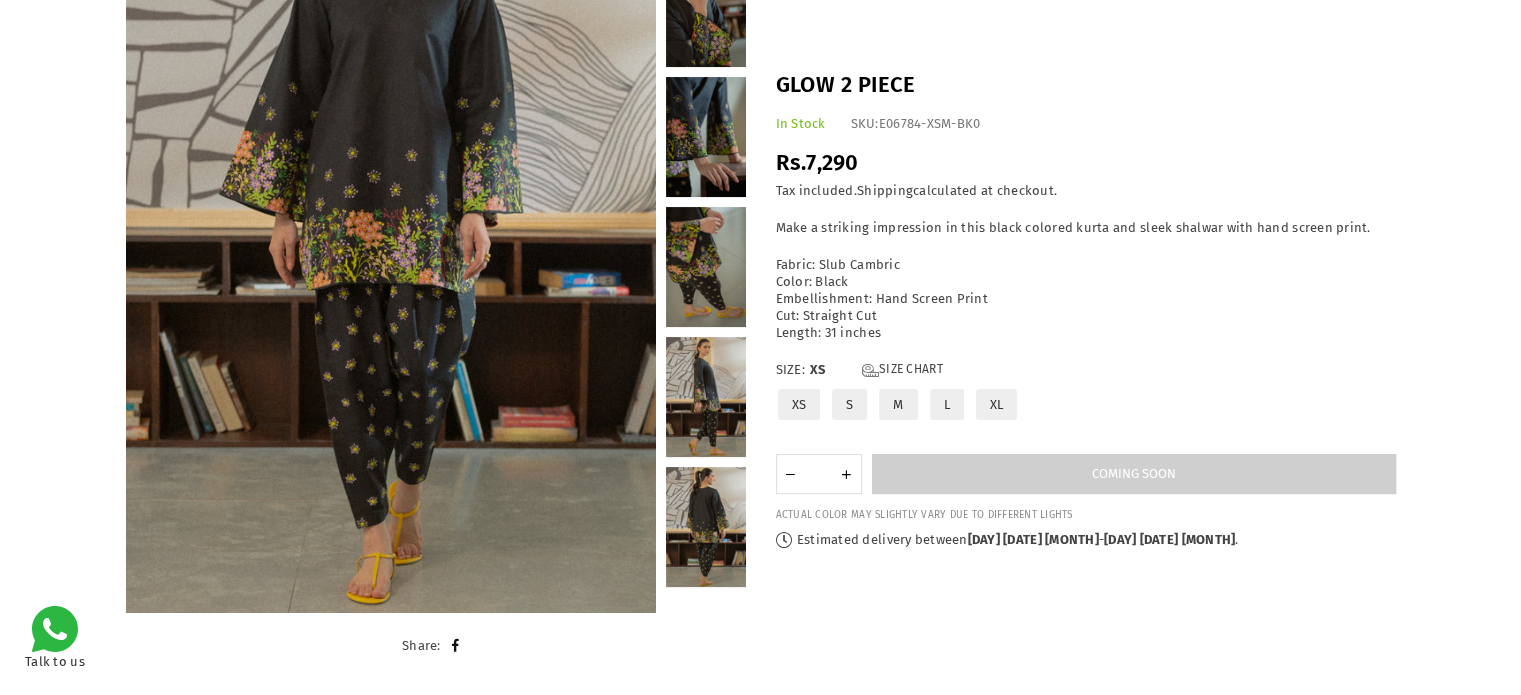 scroll, scrollTop: 482, scrollLeft: 0, axis: vertical 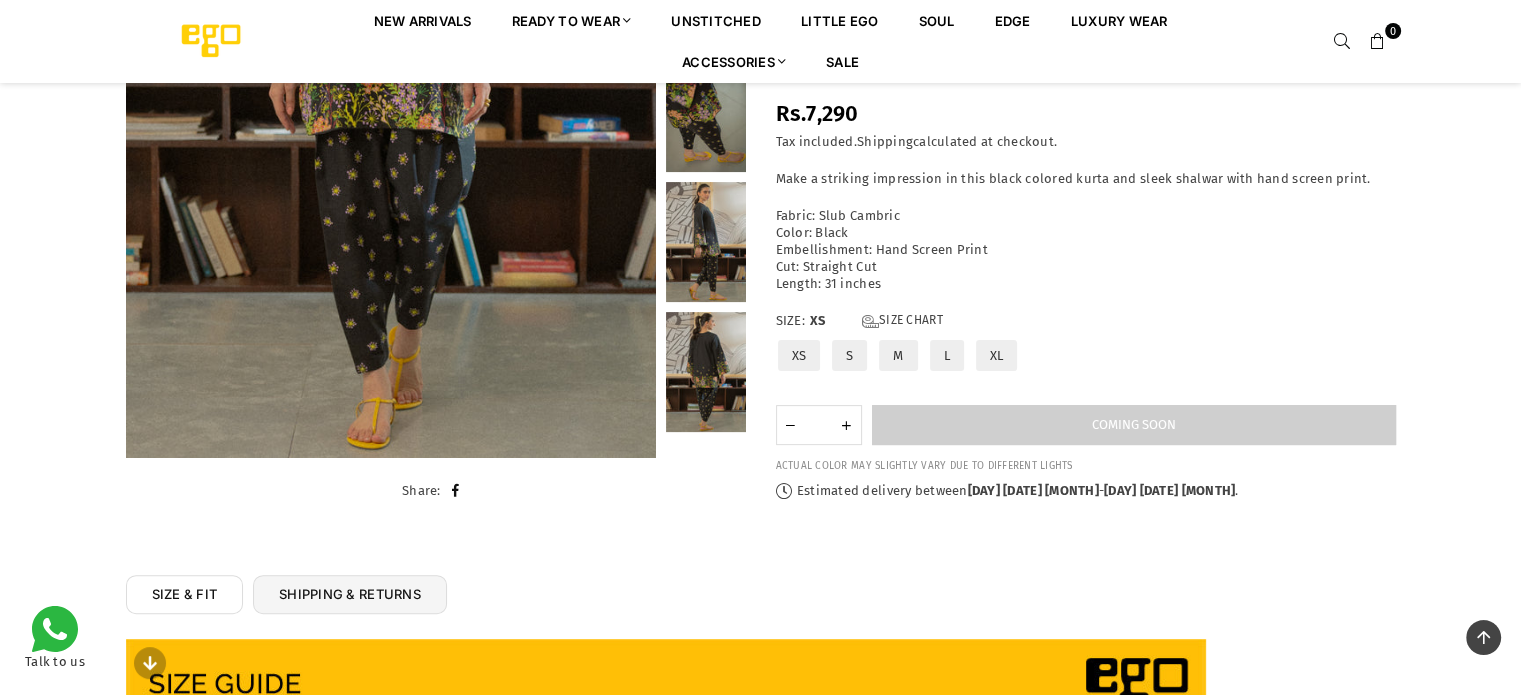 click at bounding box center (391, 60) 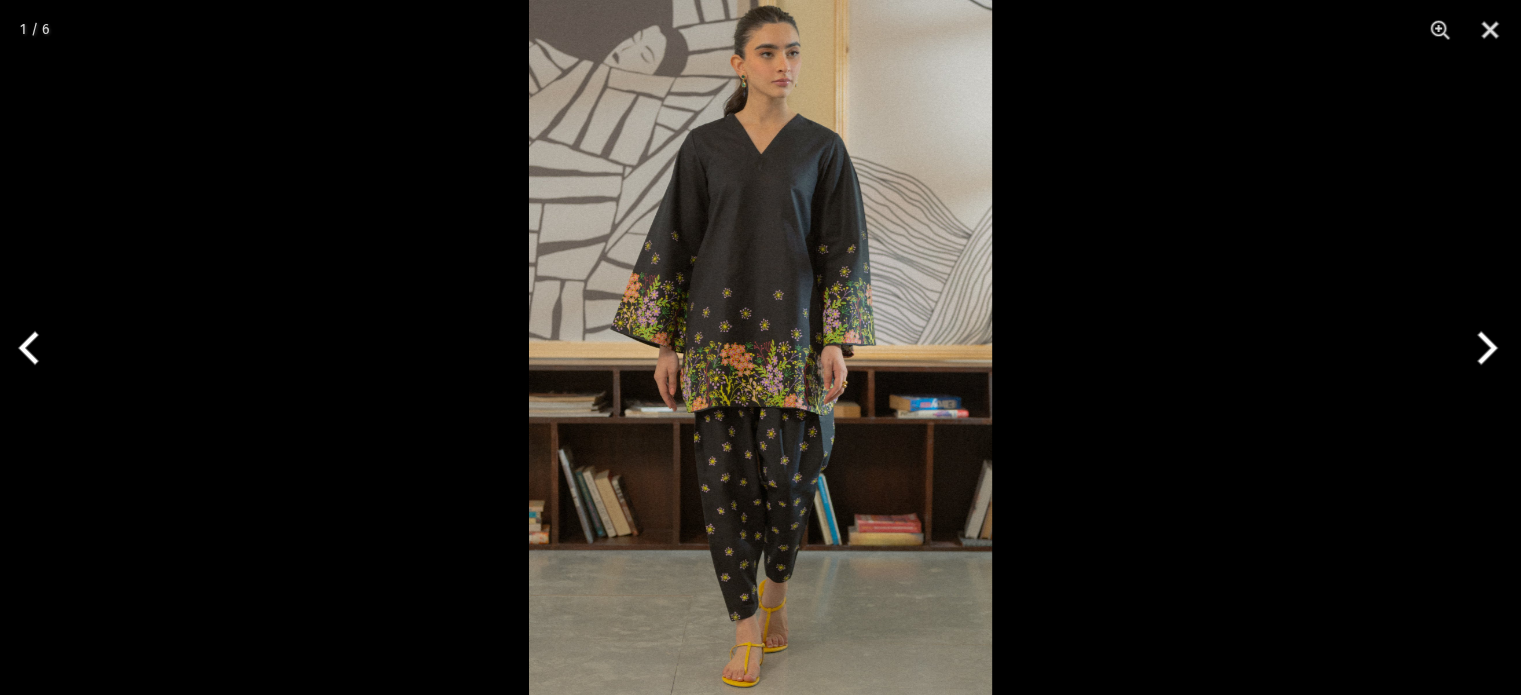 click at bounding box center [1483, 348] 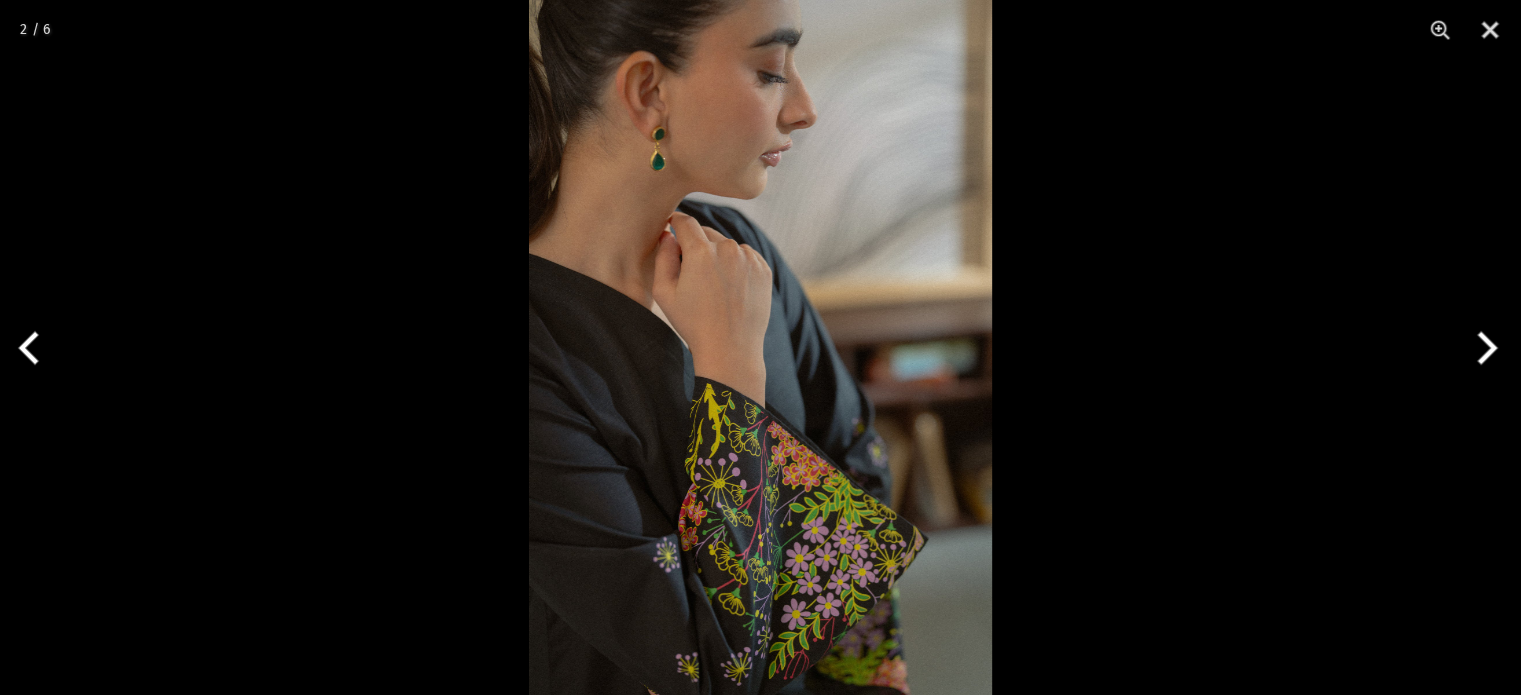 click at bounding box center (1483, 348) 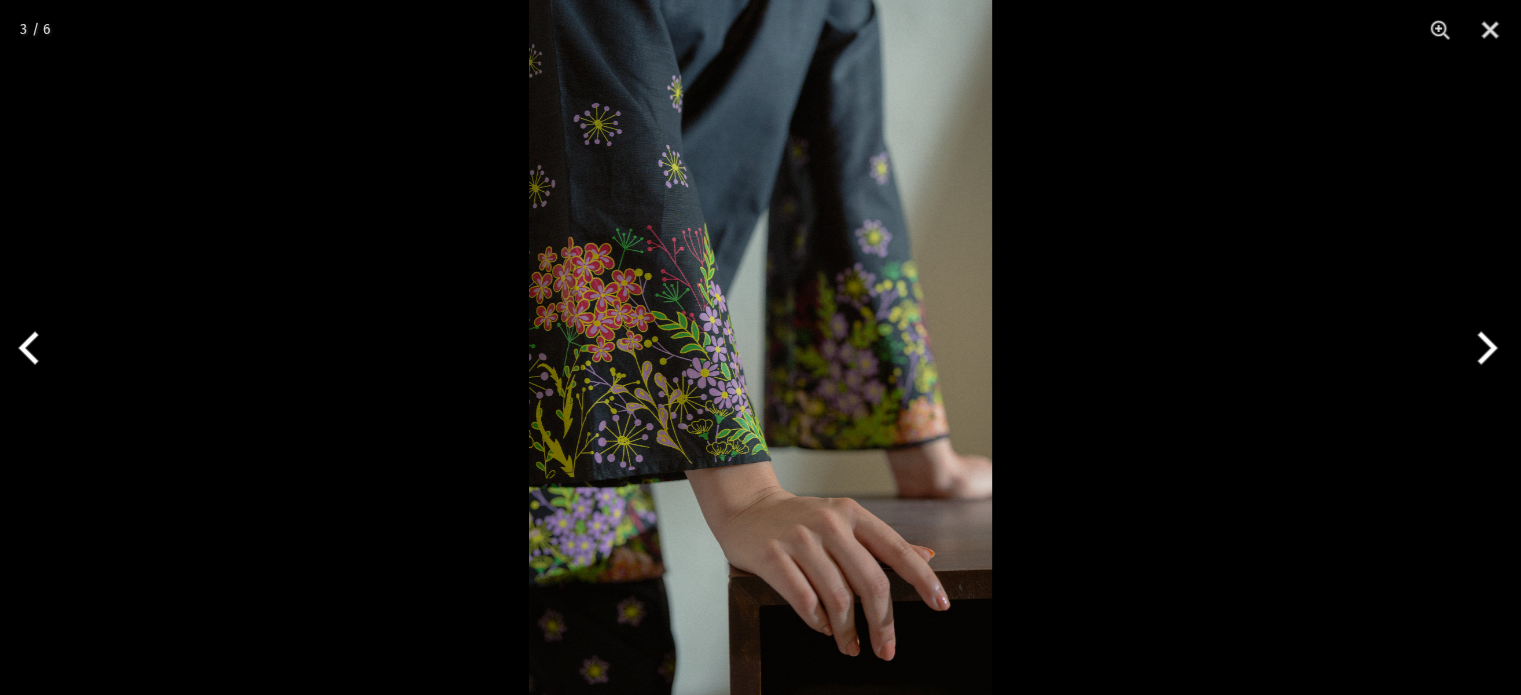 click at bounding box center (1483, 348) 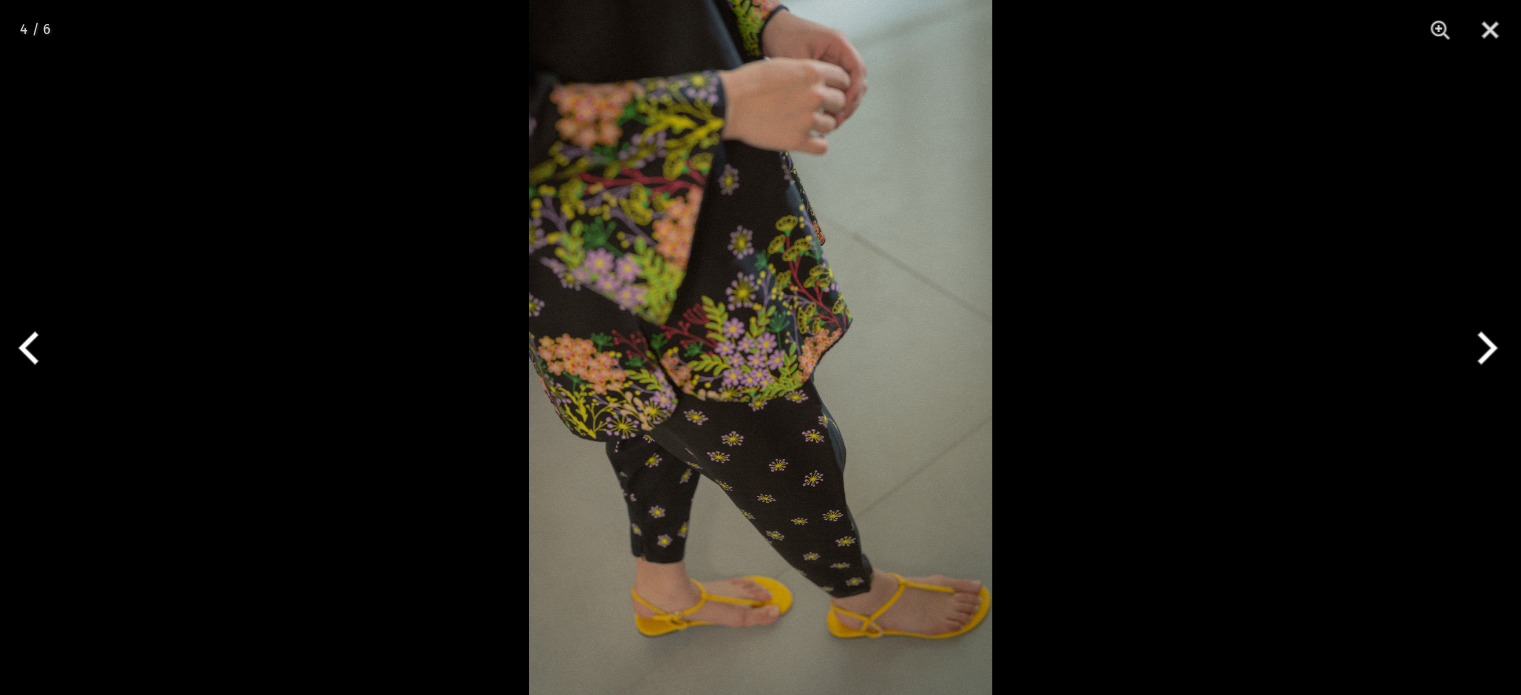 click at bounding box center (1483, 348) 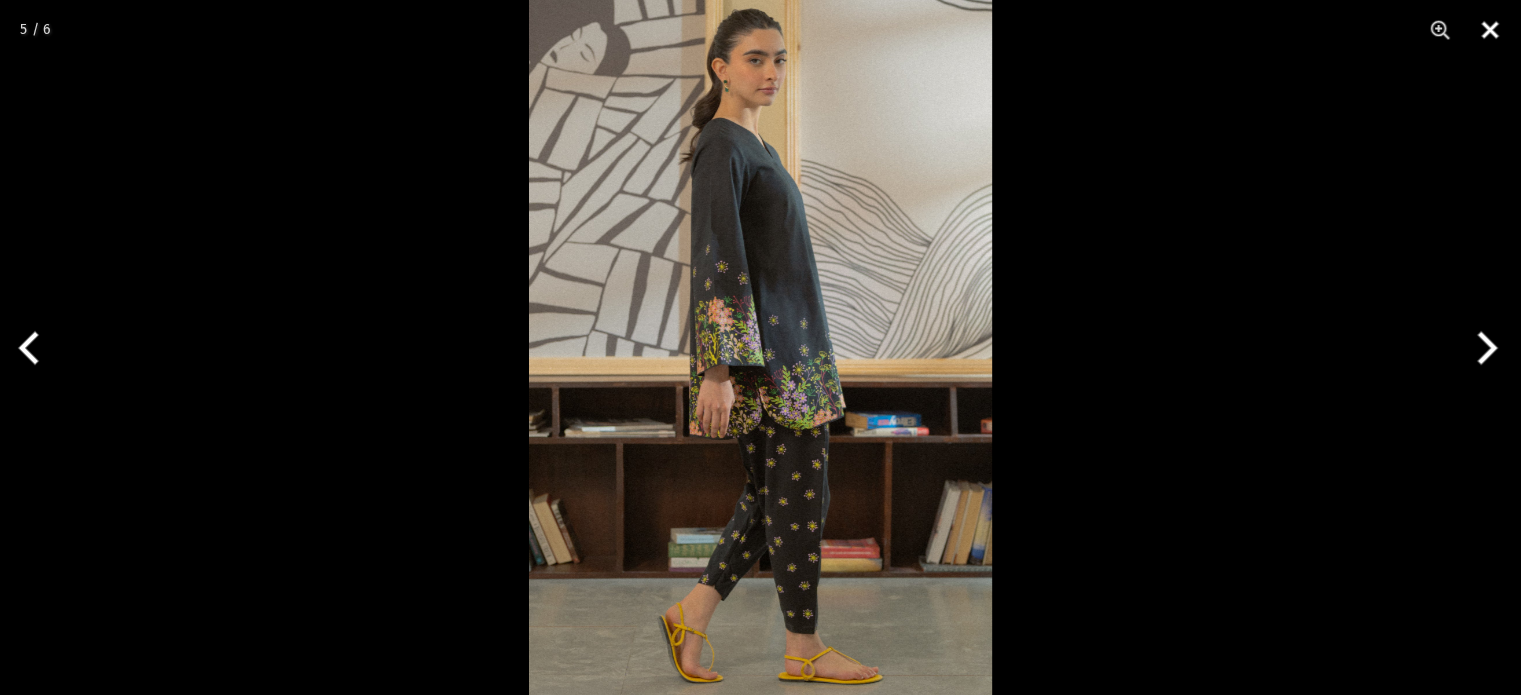 click at bounding box center (1490, 30) 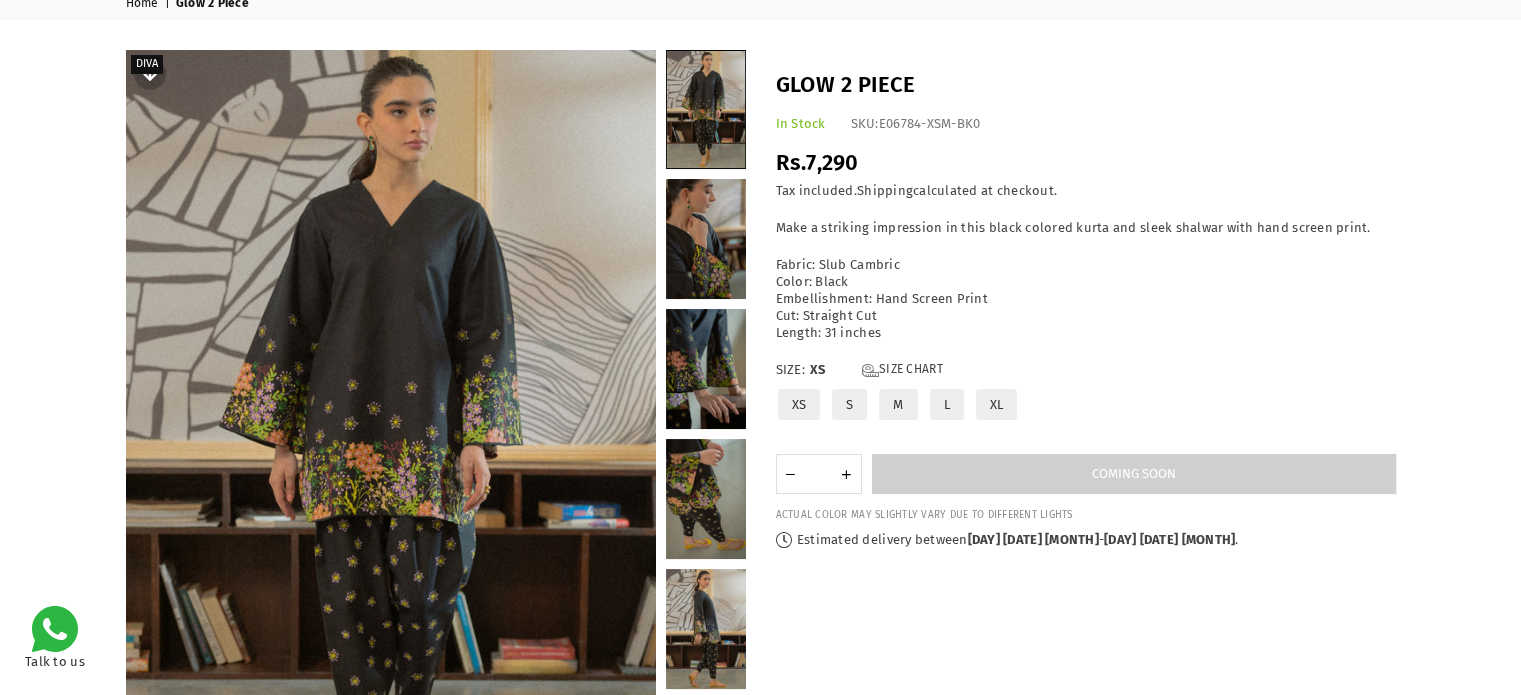 scroll, scrollTop: 0, scrollLeft: 0, axis: both 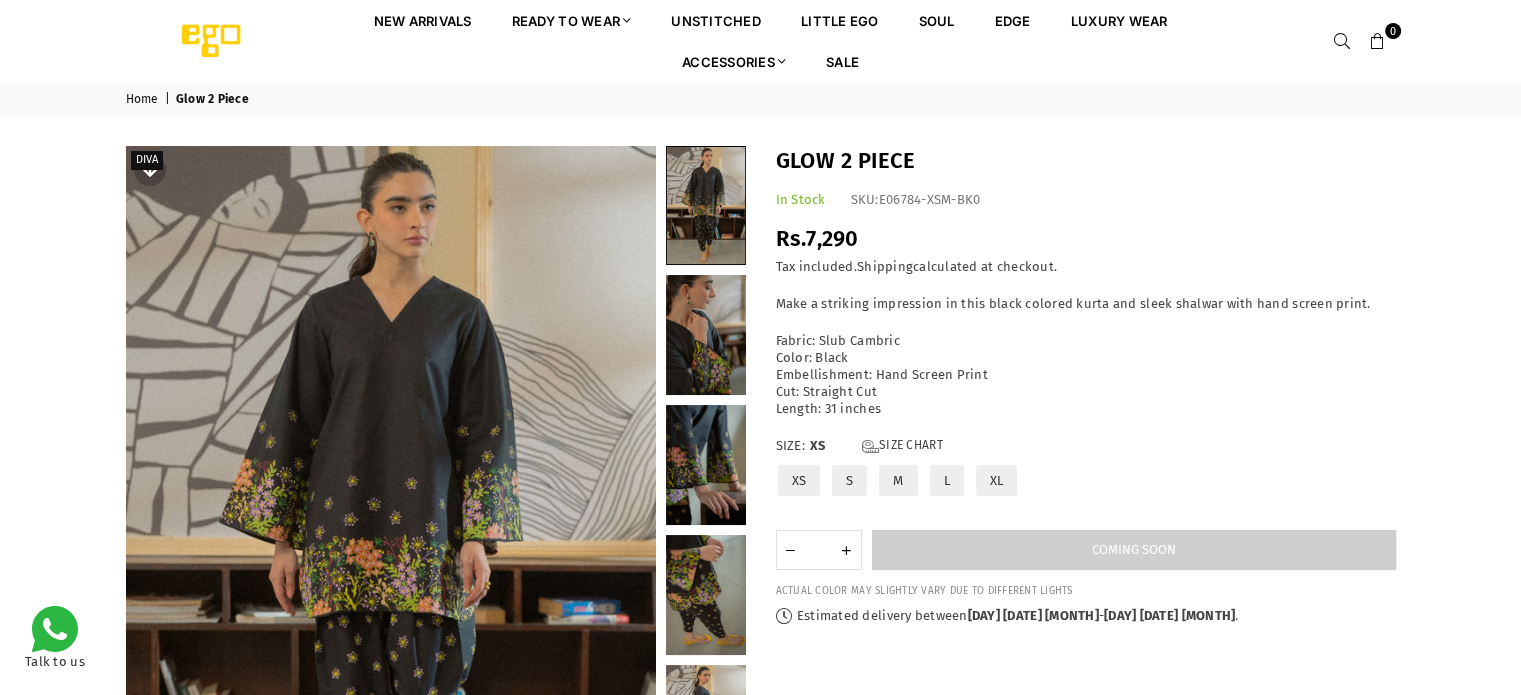 click on "Glow 2 Piece" at bounding box center (1086, 161) 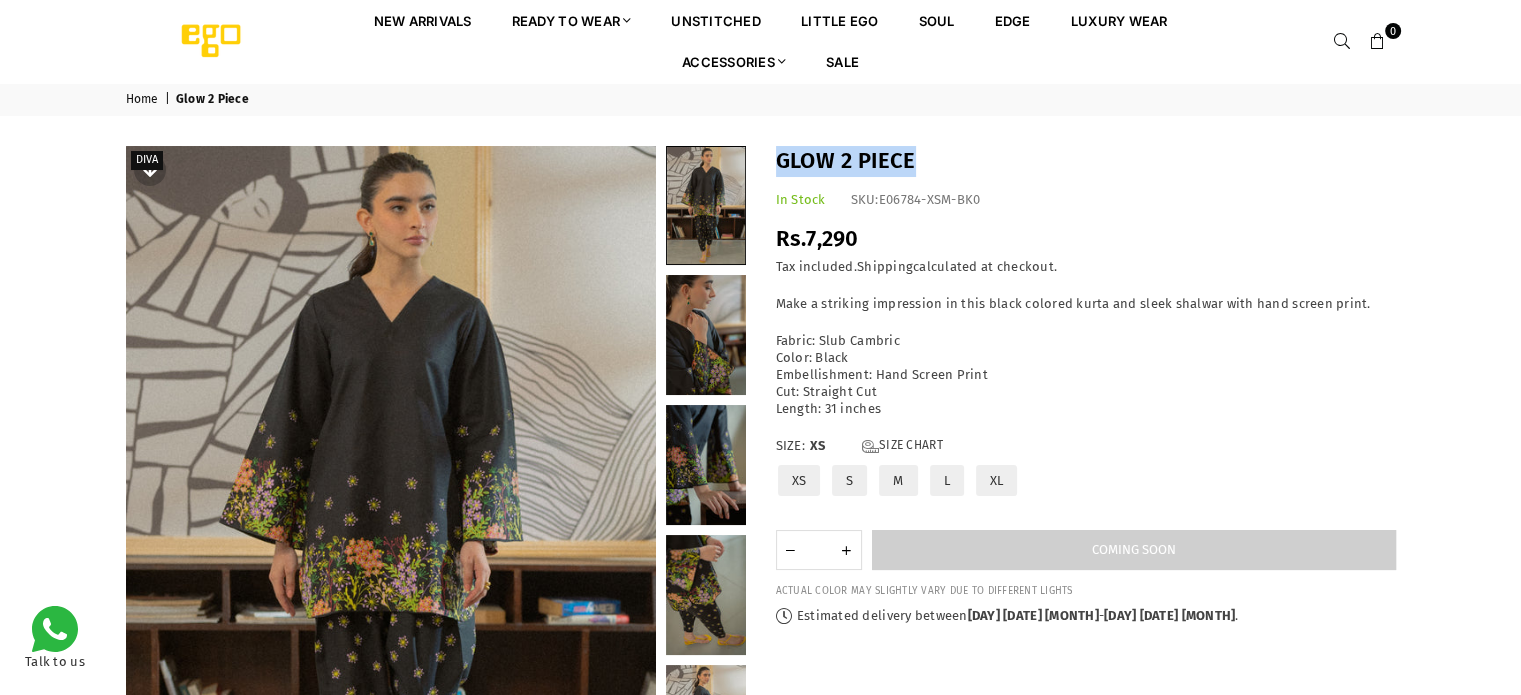 drag, startPoint x: 916, startPoint y: 165, endPoint x: 780, endPoint y: 151, distance: 136.71869 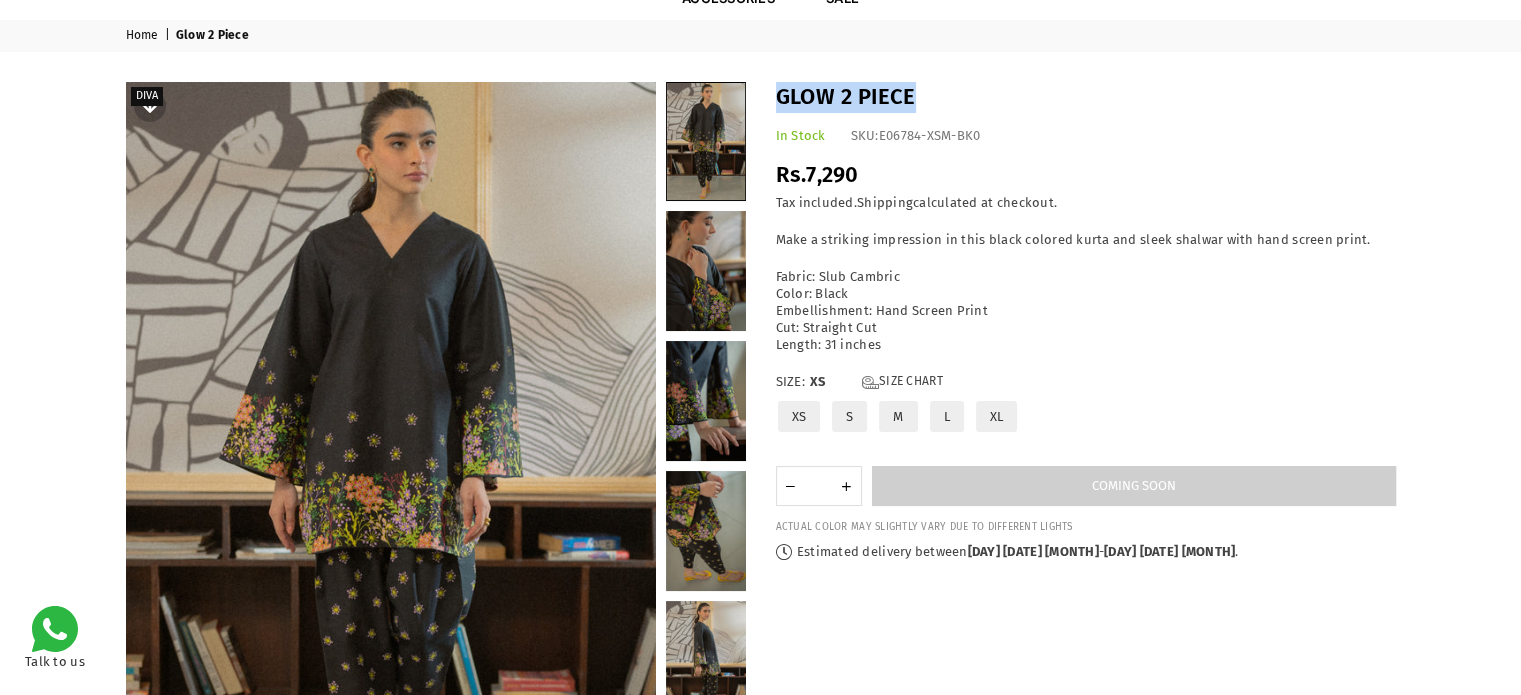 scroll, scrollTop: 100, scrollLeft: 0, axis: vertical 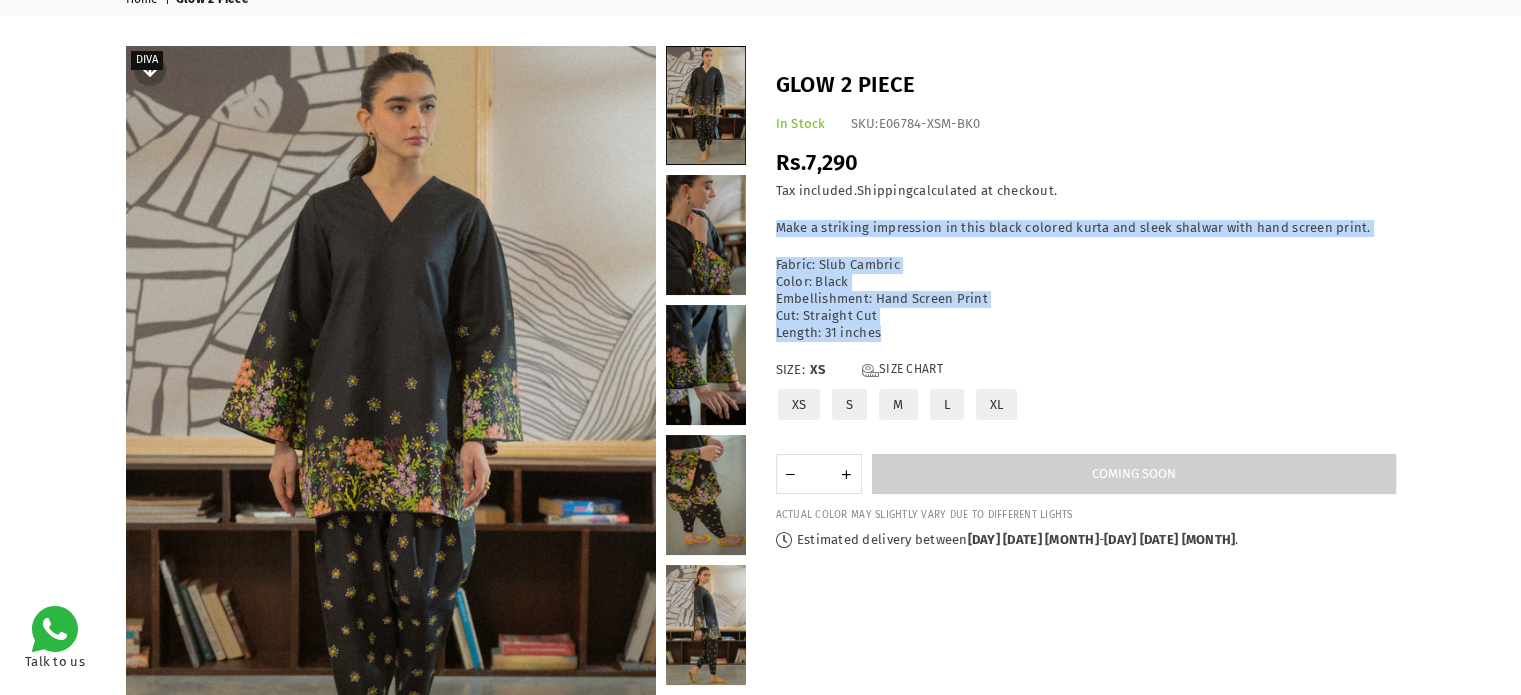 drag, startPoint x: 884, startPoint y: 336, endPoint x: 780, endPoint y: 232, distance: 147.07822 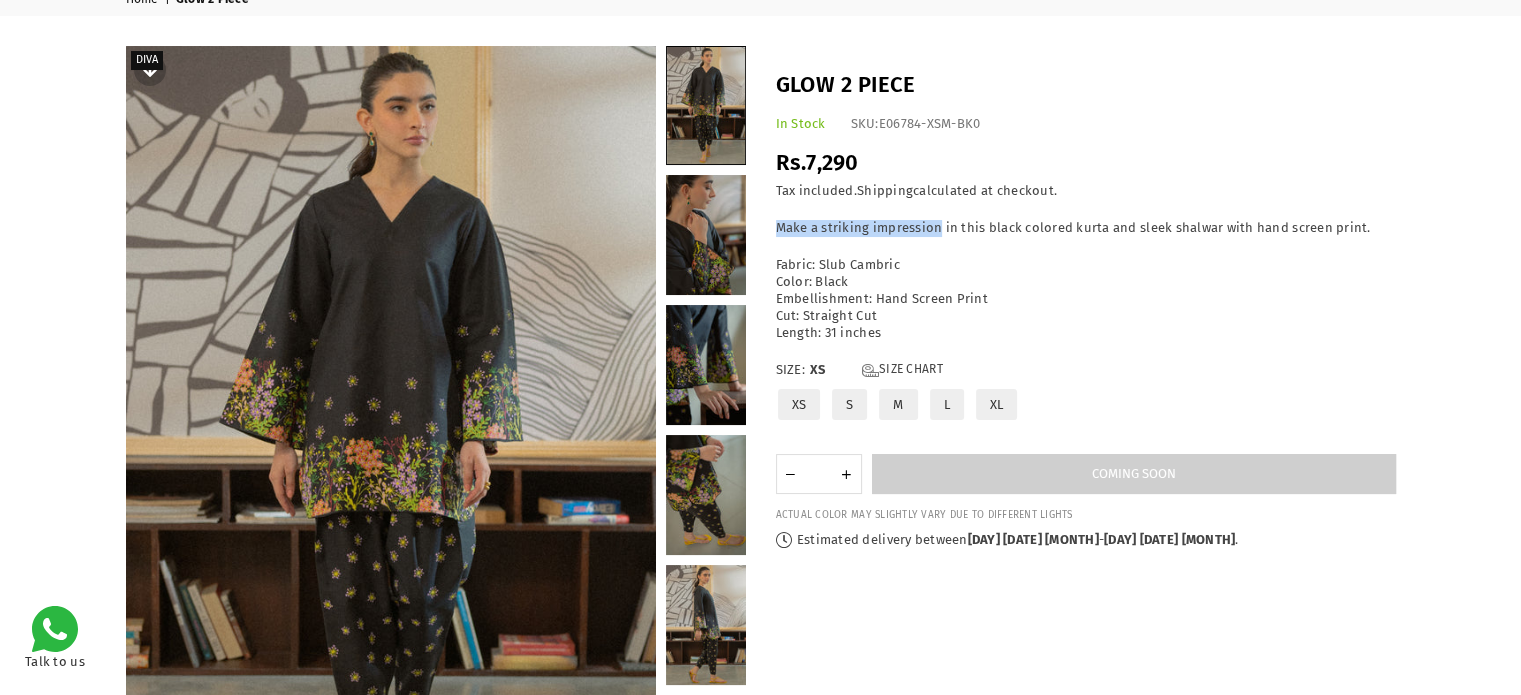 drag, startPoint x: 769, startPoint y: 221, endPoint x: 937, endPoint y: 227, distance: 168.1071 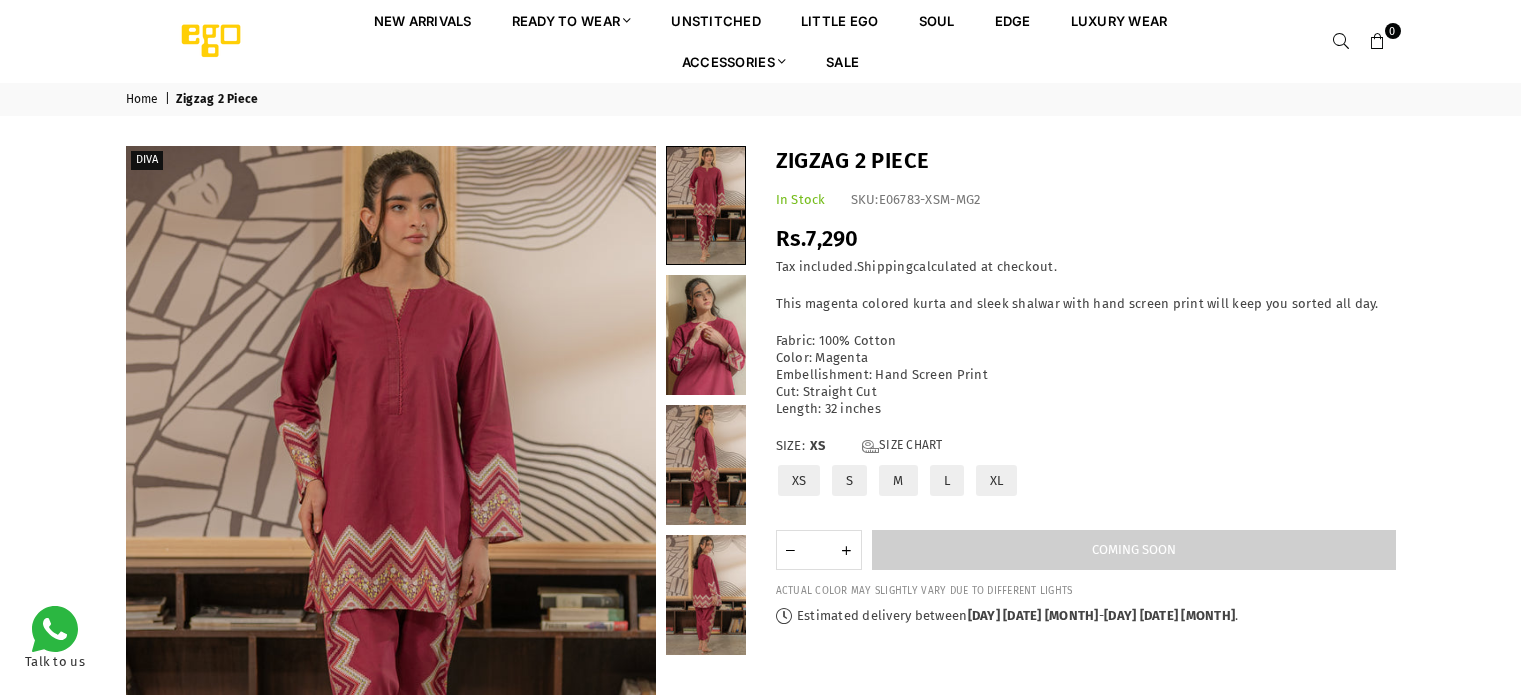 scroll, scrollTop: 0, scrollLeft: 0, axis: both 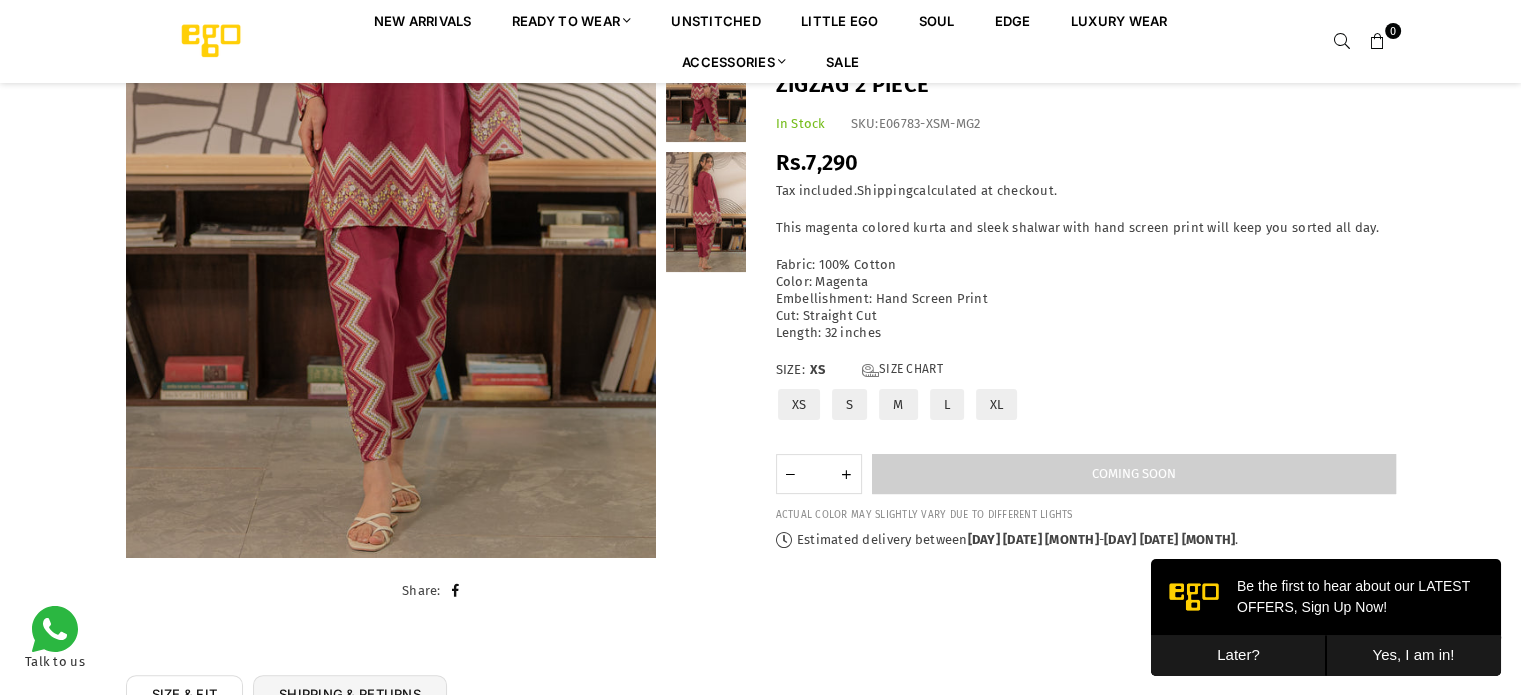 click on "Later?" at bounding box center (1238, 655) 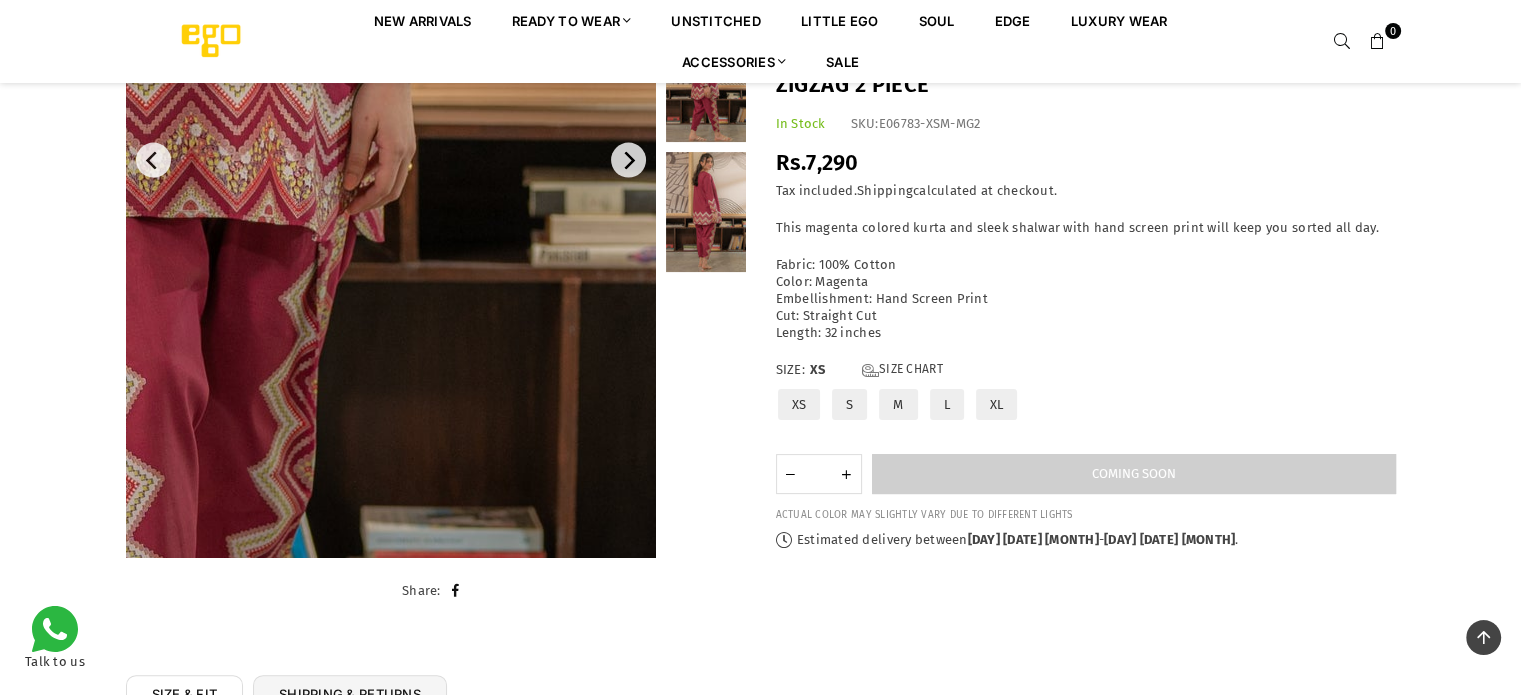 click at bounding box center (191, 69) 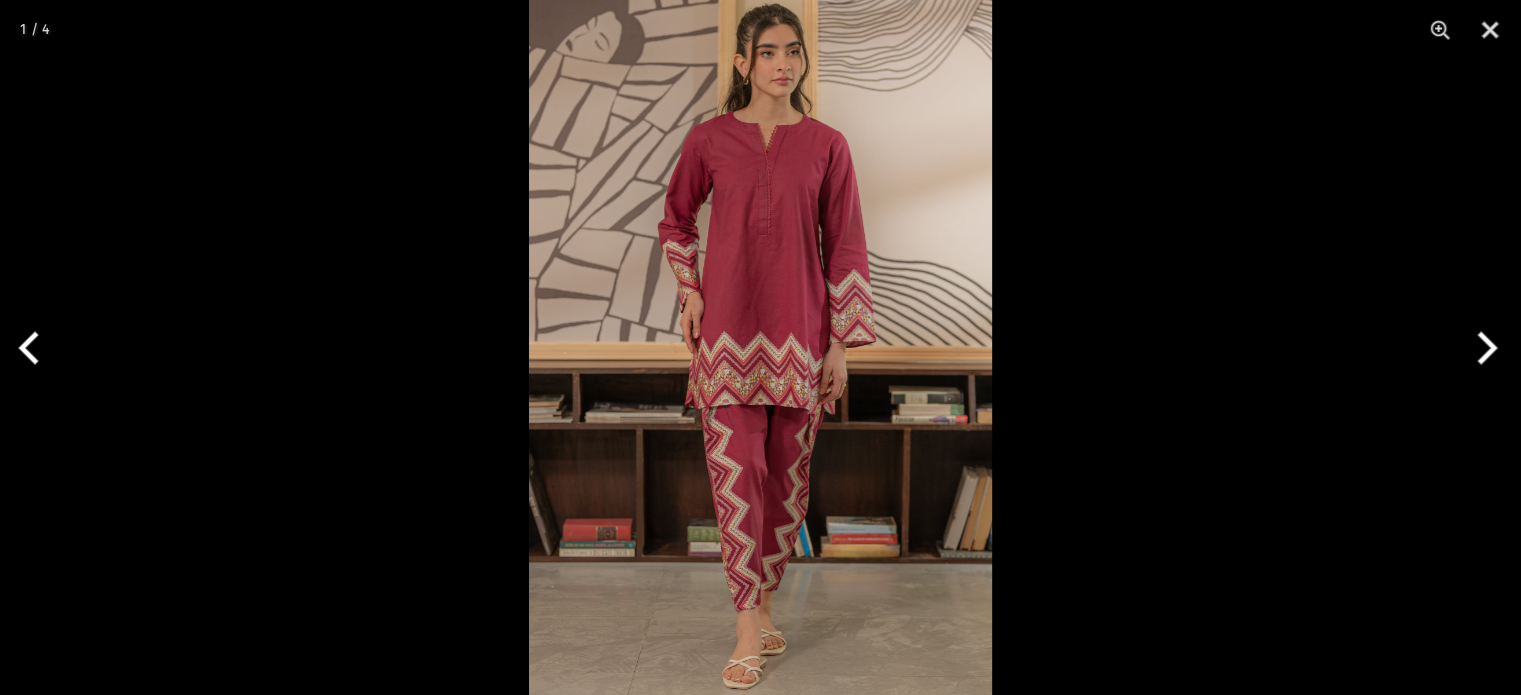 click at bounding box center (1483, 348) 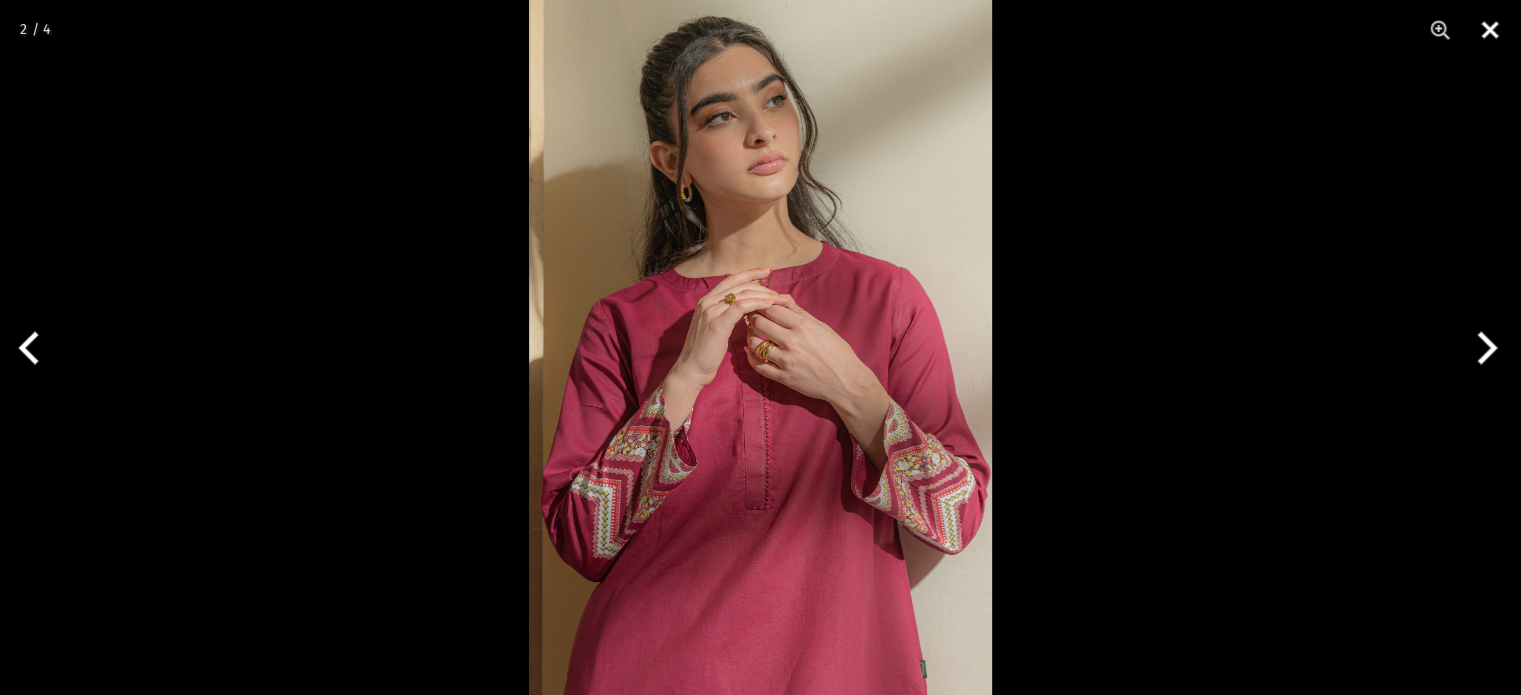 click at bounding box center [1490, 30] 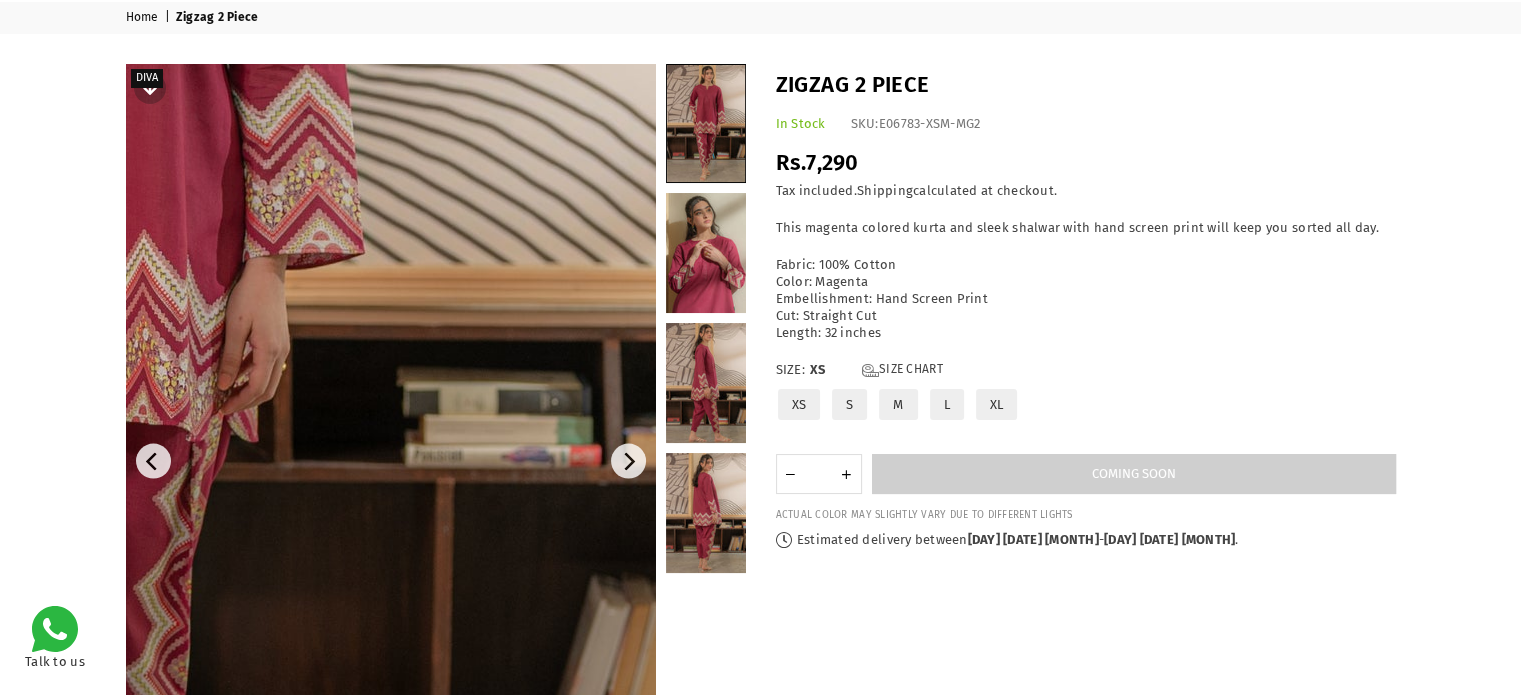scroll, scrollTop: 0, scrollLeft: 0, axis: both 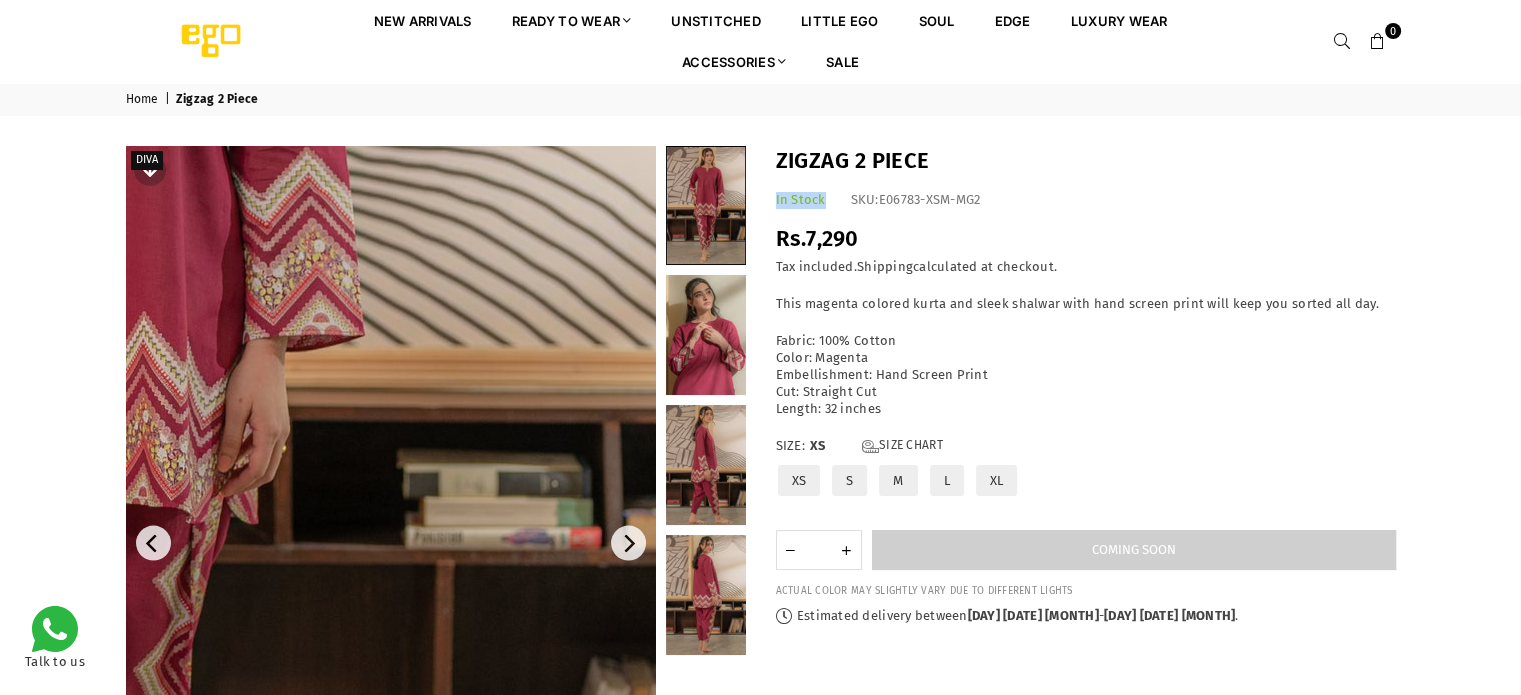 drag, startPoint x: 948, startPoint y: 154, endPoint x: 864, endPoint y: 183, distance: 88.86507 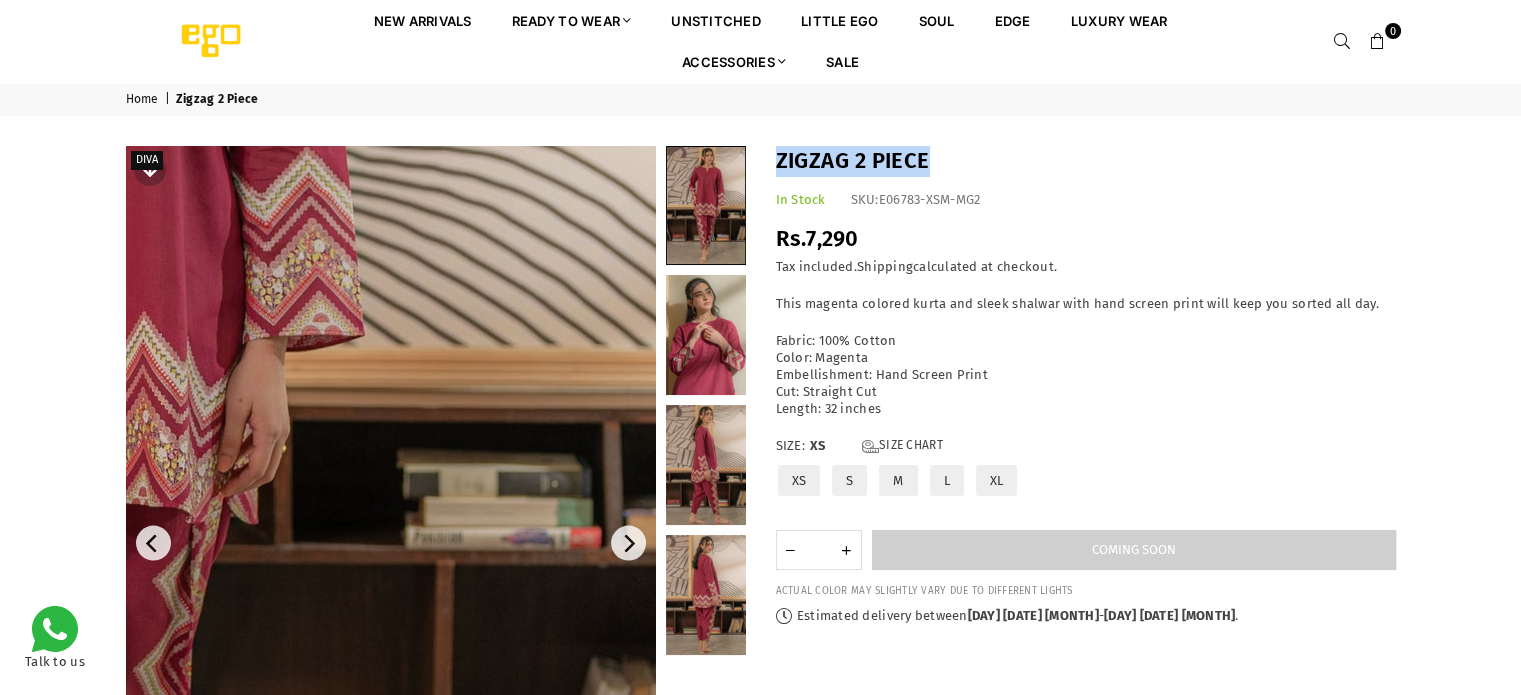 drag, startPoint x: 929, startPoint y: 148, endPoint x: 772, endPoint y: 155, distance: 157.15598 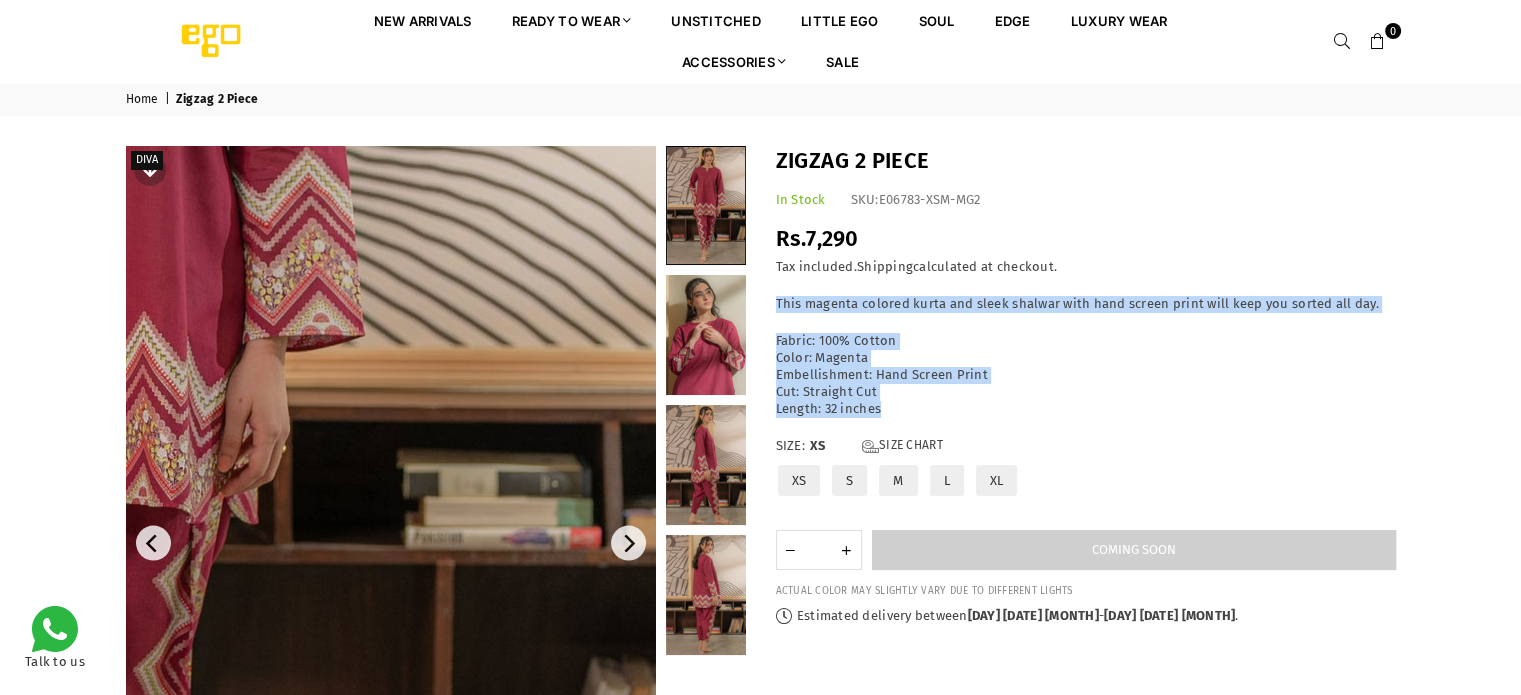 drag, startPoint x: 884, startPoint y: 407, endPoint x: 772, endPoint y: 298, distance: 156.285 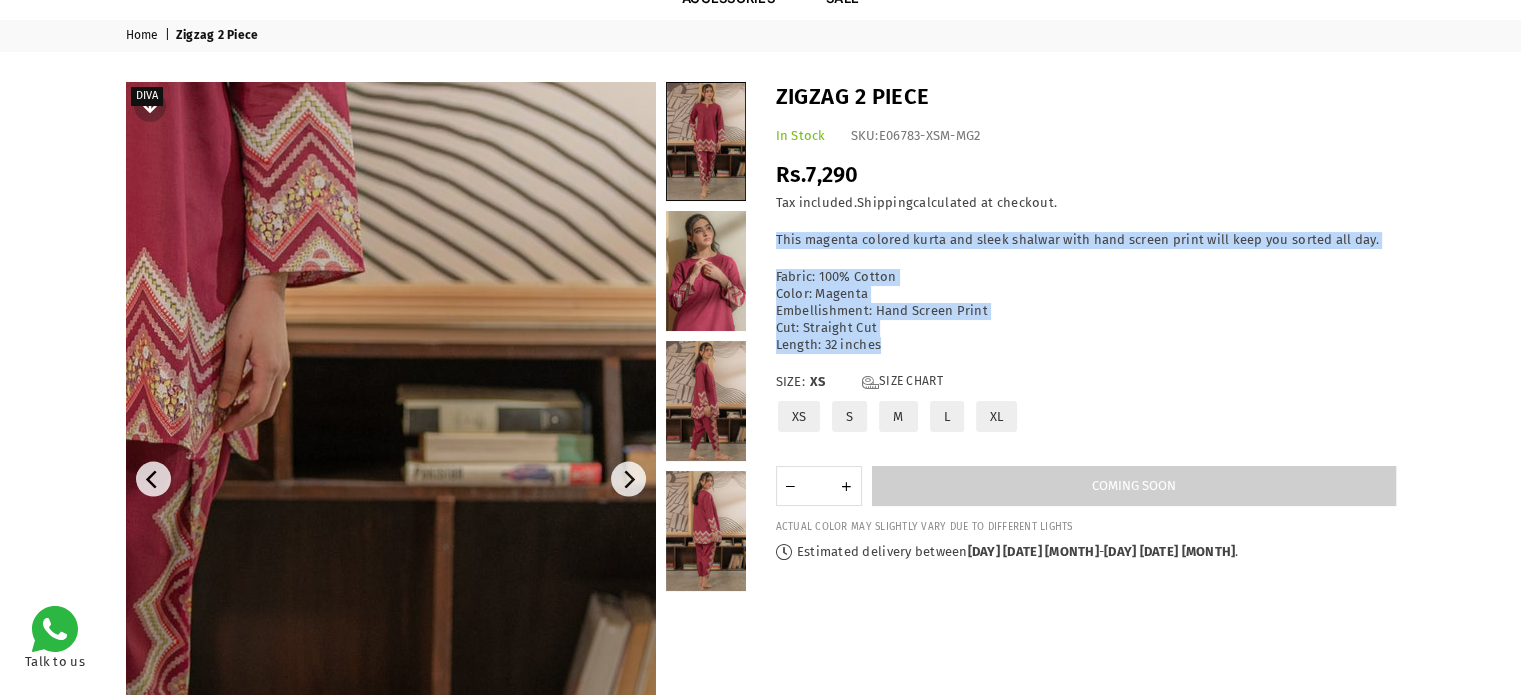 scroll, scrollTop: 100, scrollLeft: 0, axis: vertical 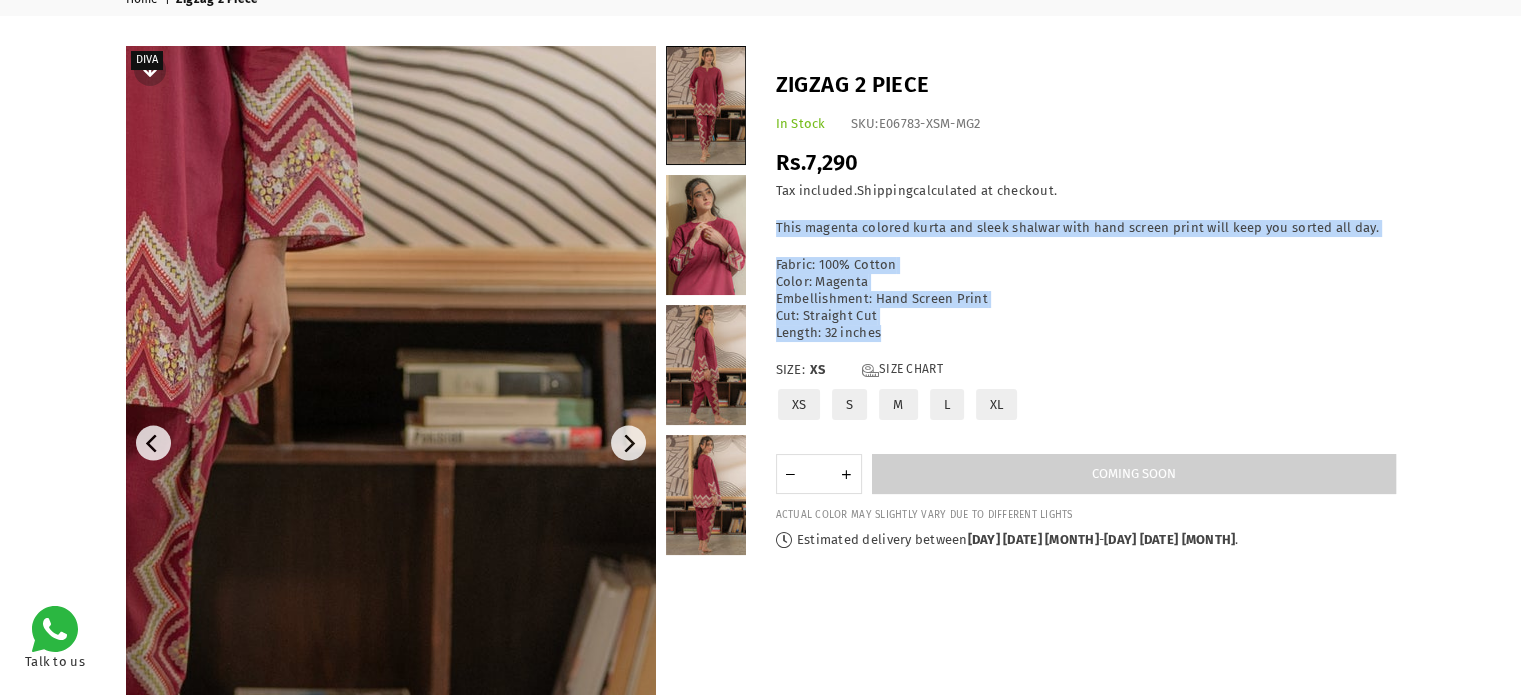 click on "This magenta colored kurta and sleek shalwar with hand screen print will keep you sorted all day. Fabric: 100% Cotton Color: Magenta Embellishment: Hand Screen Print Cut: Straight Cut Length: 32 inches" at bounding box center [1086, 280] 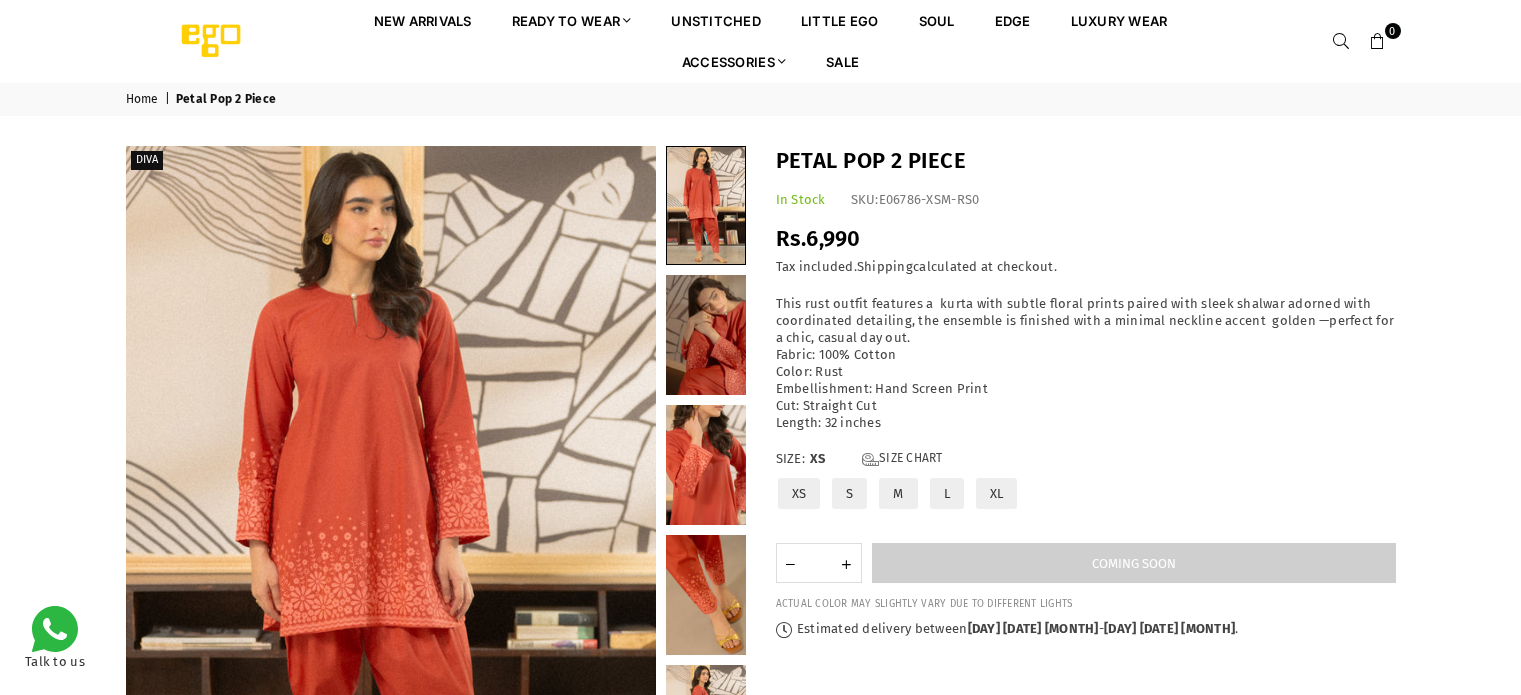 scroll, scrollTop: 0, scrollLeft: 0, axis: both 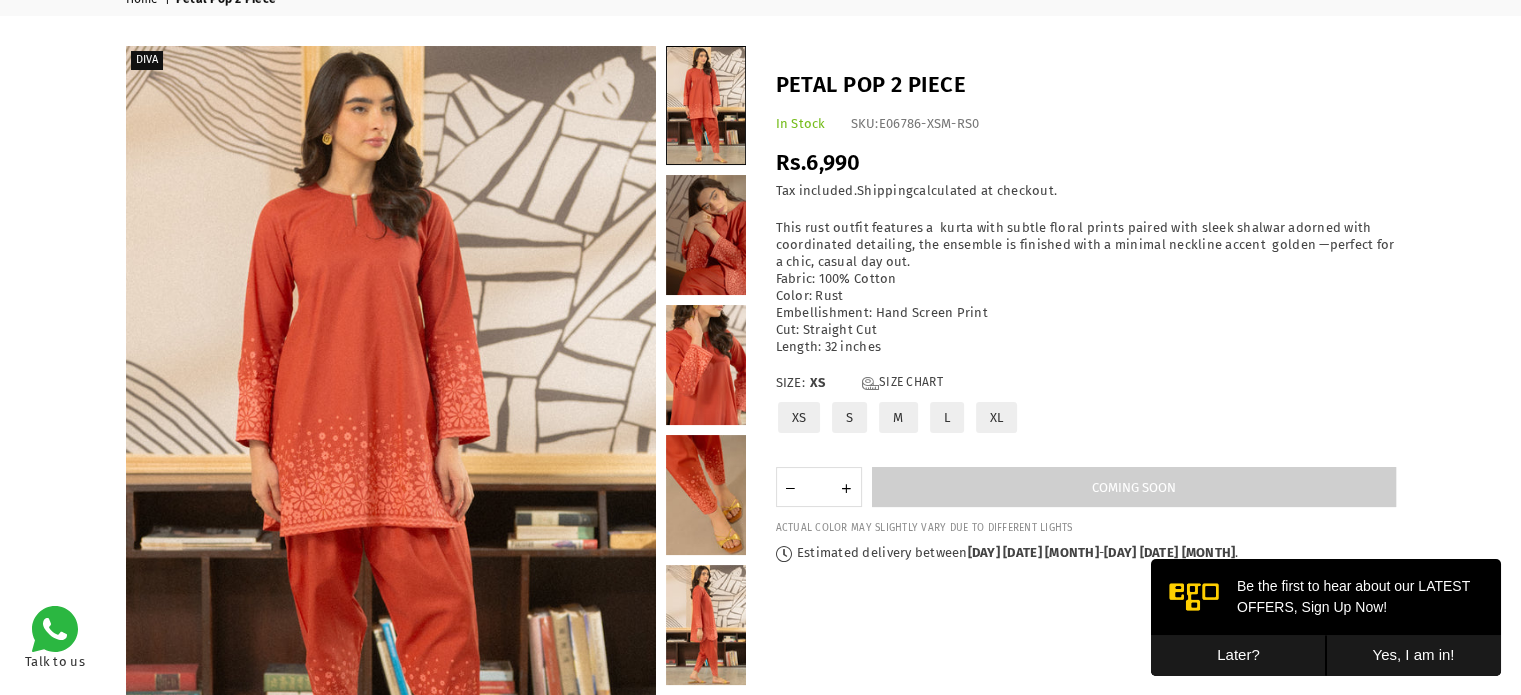 click on "Later?" at bounding box center [1238, 655] 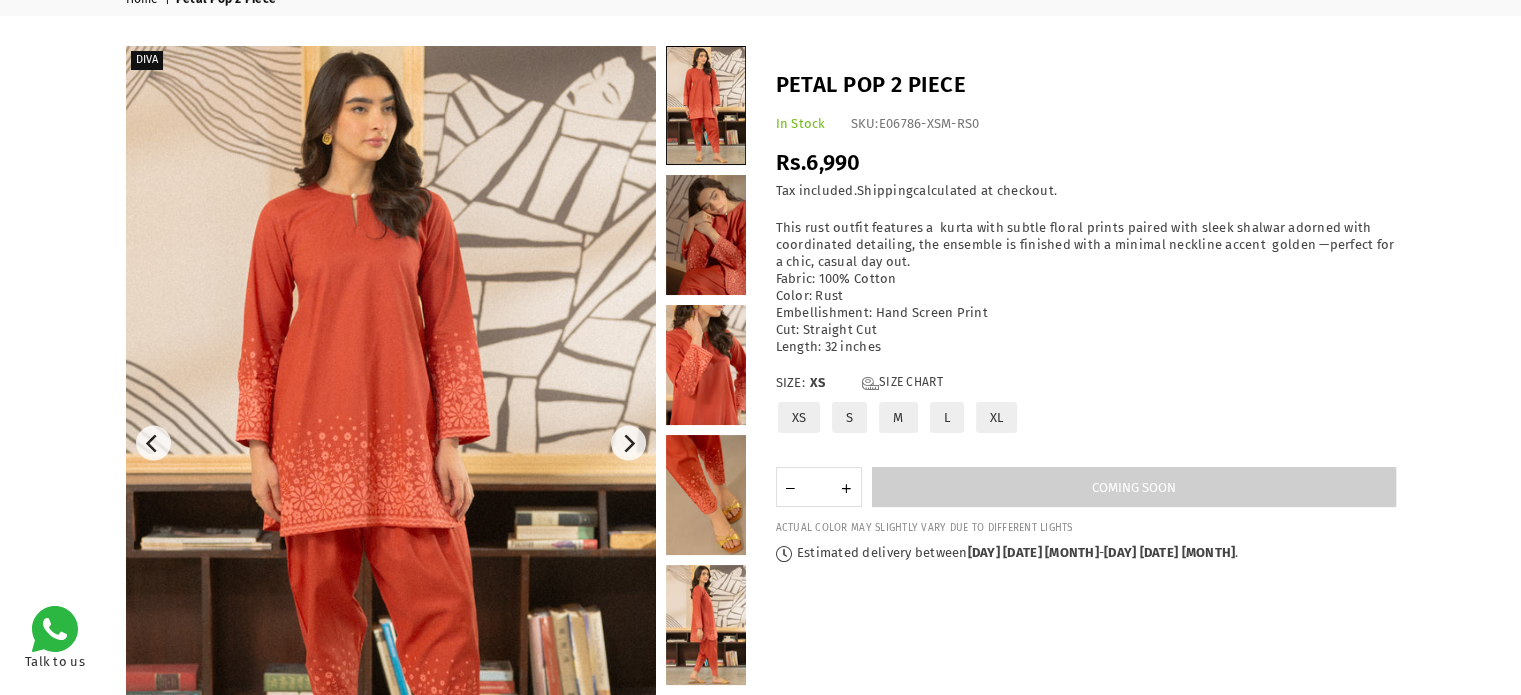 click at bounding box center (391, 443) 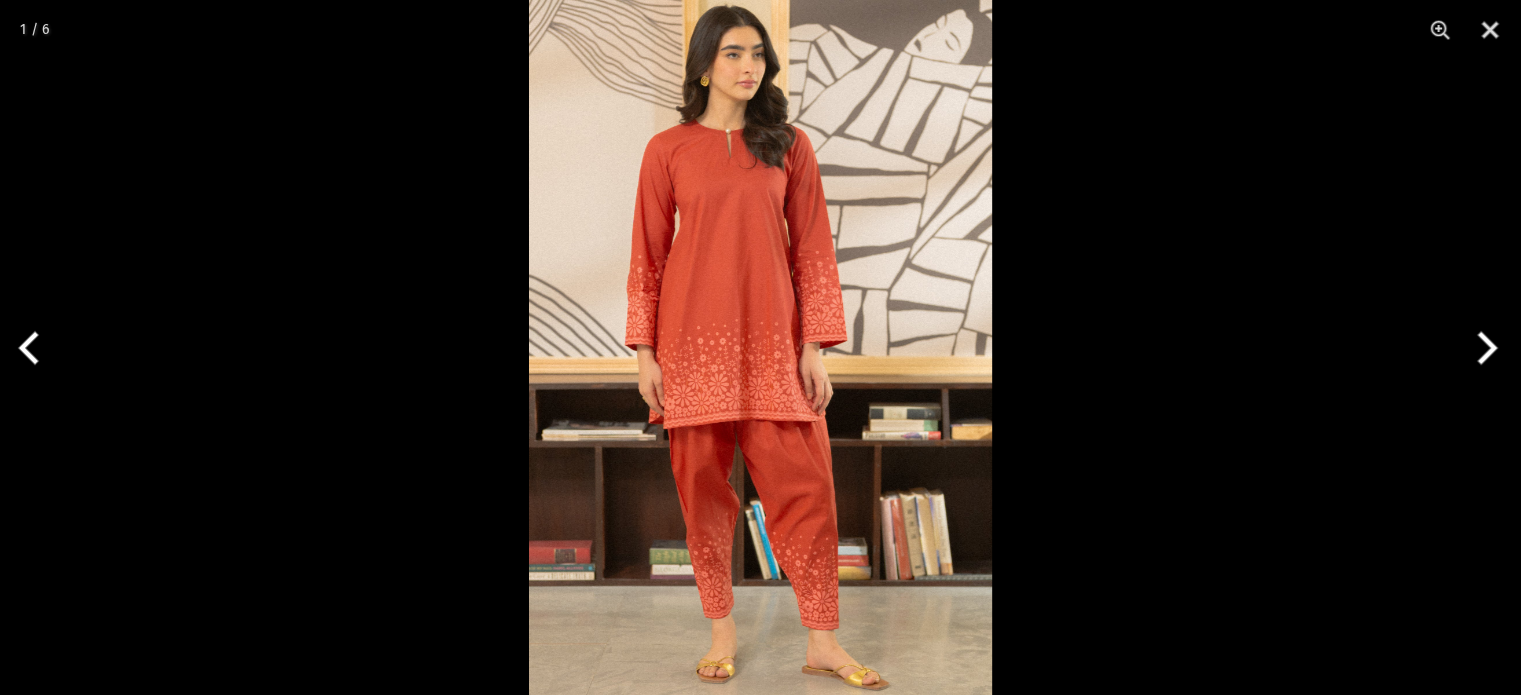 click at bounding box center [1483, 348] 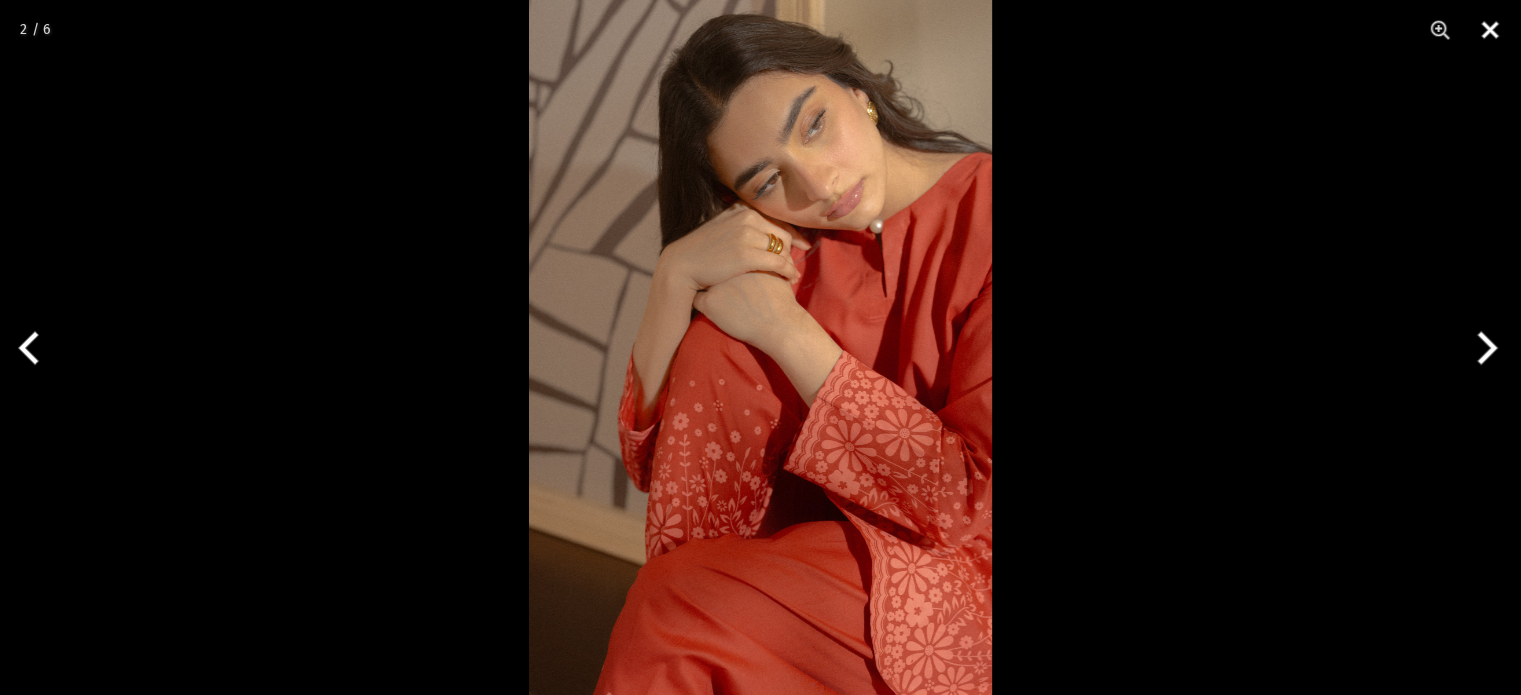 click at bounding box center [1490, 30] 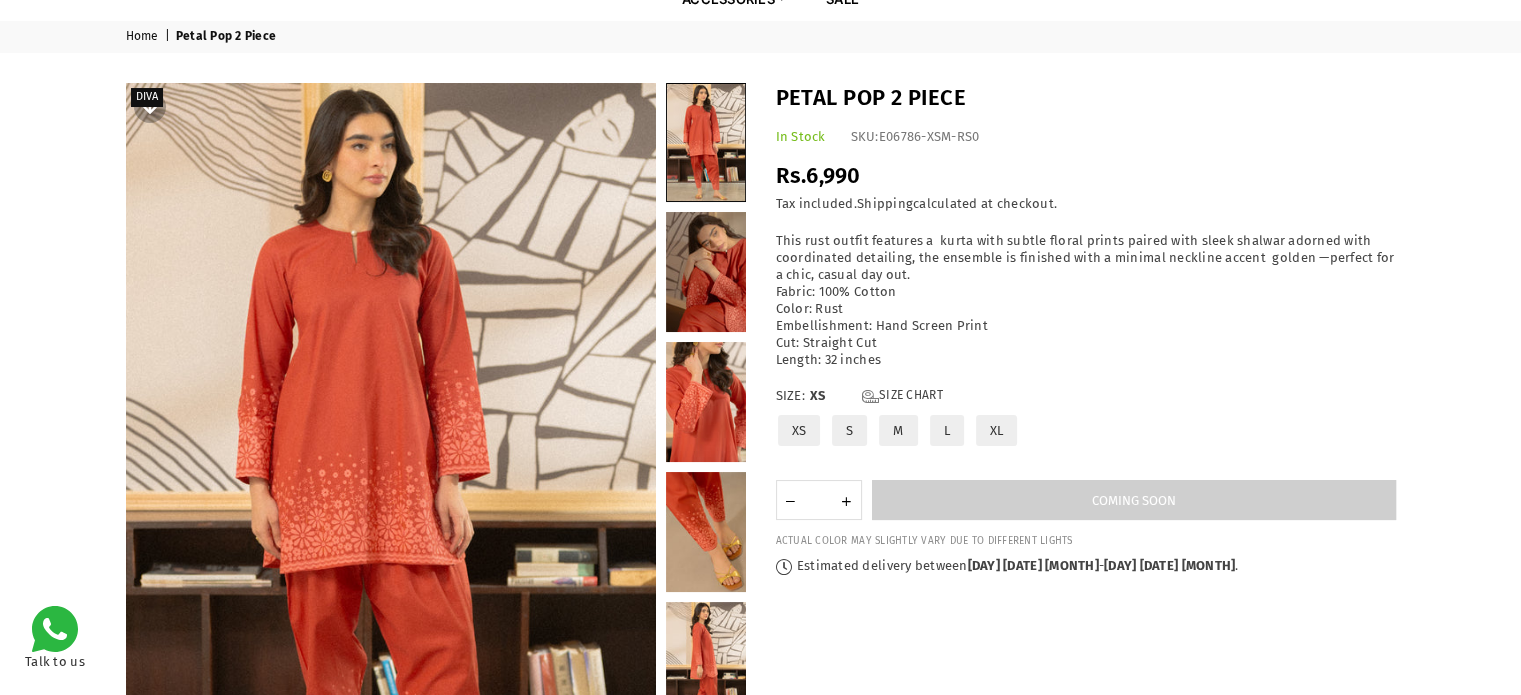scroll, scrollTop: 0, scrollLeft: 0, axis: both 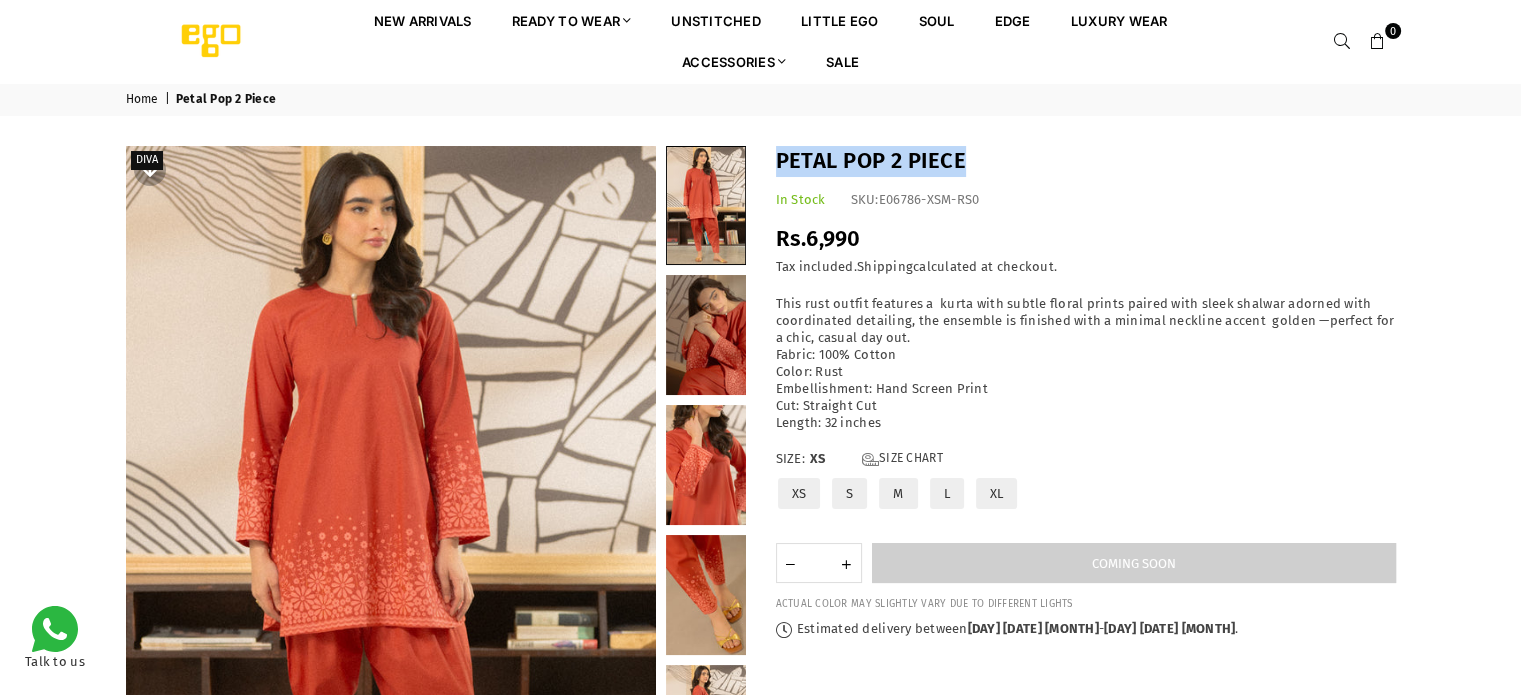 drag, startPoint x: 964, startPoint y: 166, endPoint x: 776, endPoint y: 159, distance: 188.13028 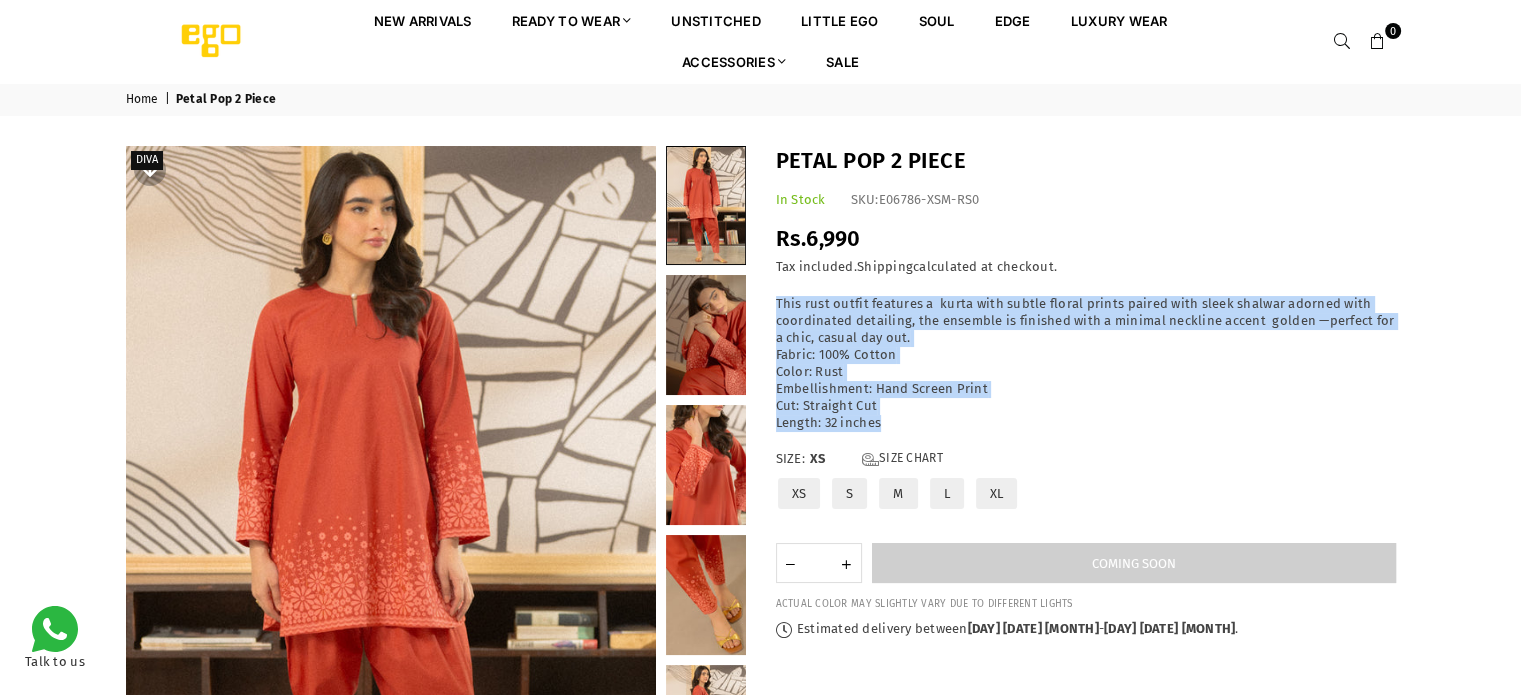 drag, startPoint x: 880, startPoint y: 417, endPoint x: 776, endPoint y: 299, distance: 157.28954 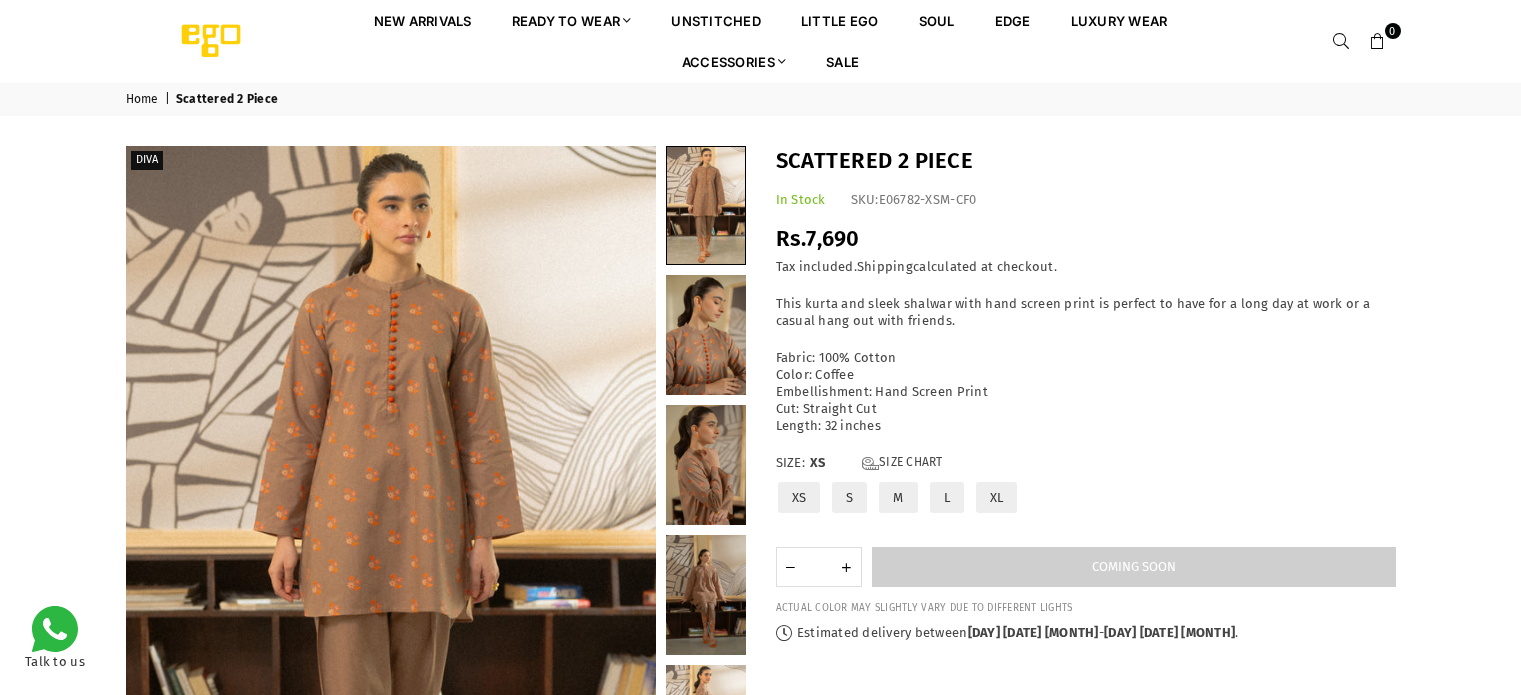 scroll, scrollTop: 0, scrollLeft: 0, axis: both 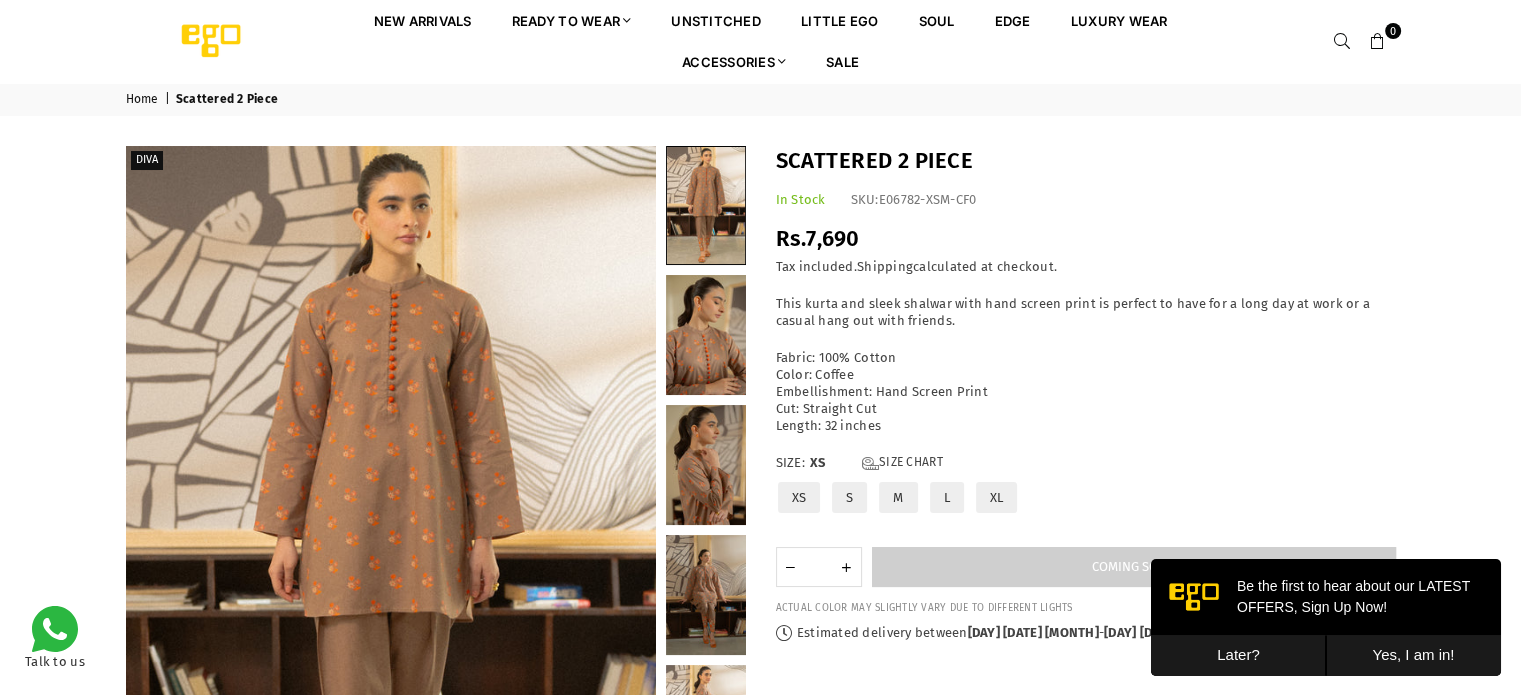 click on "Later?" at bounding box center [1238, 655] 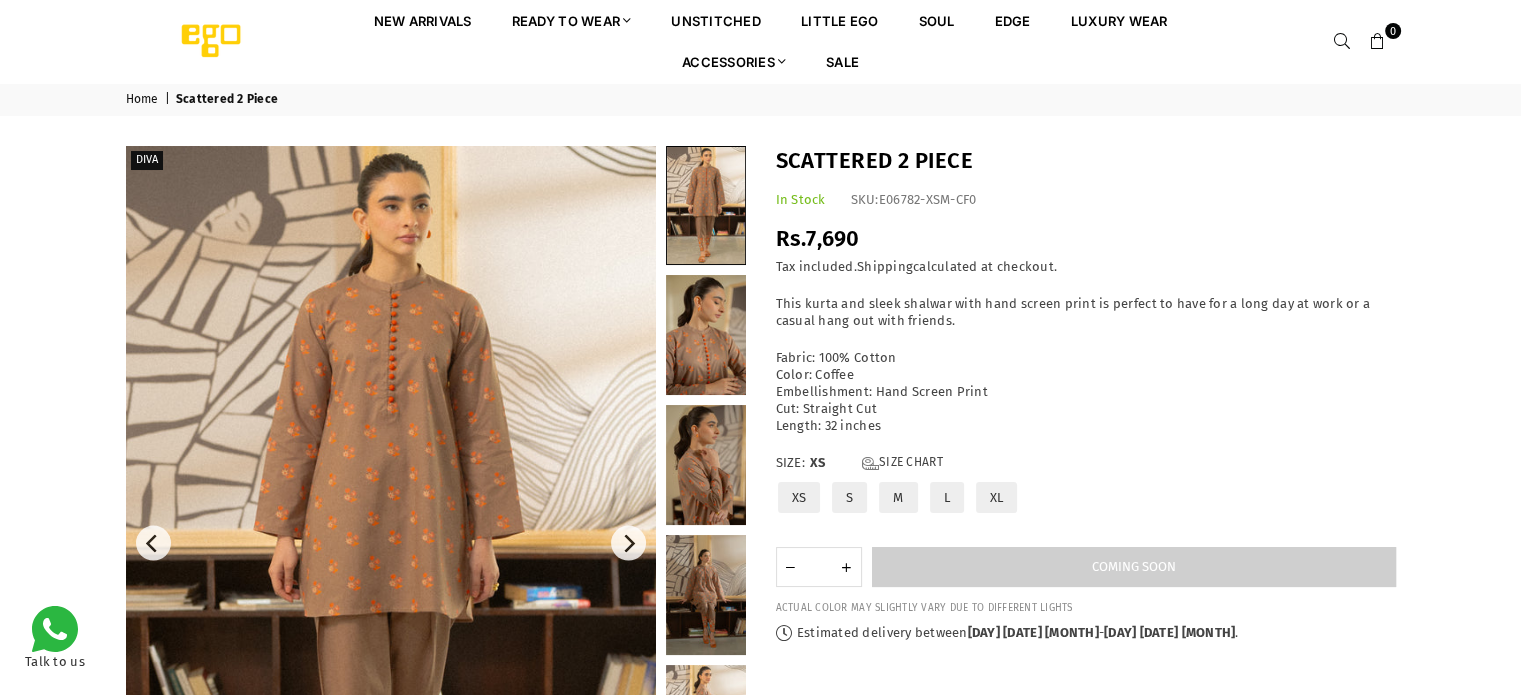 click at bounding box center (391, 543) 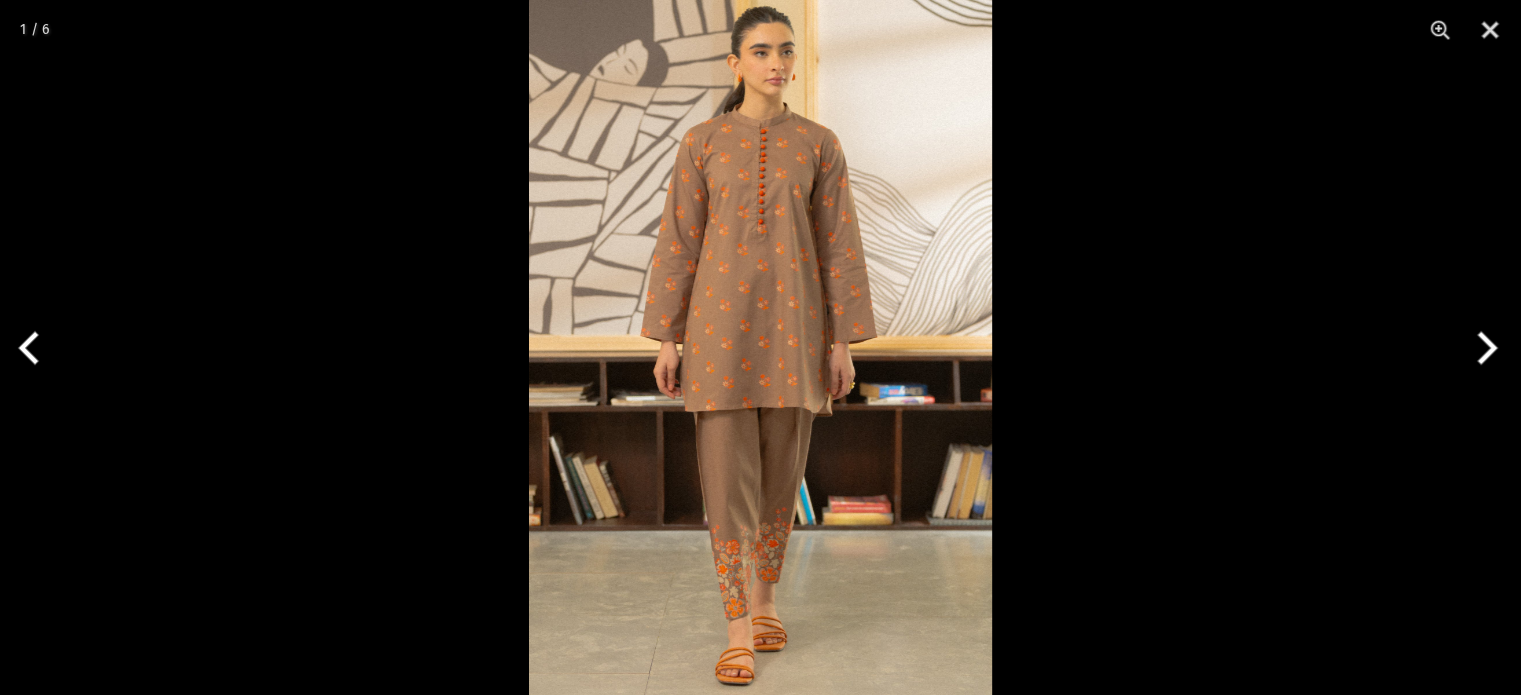 click at bounding box center [1483, 348] 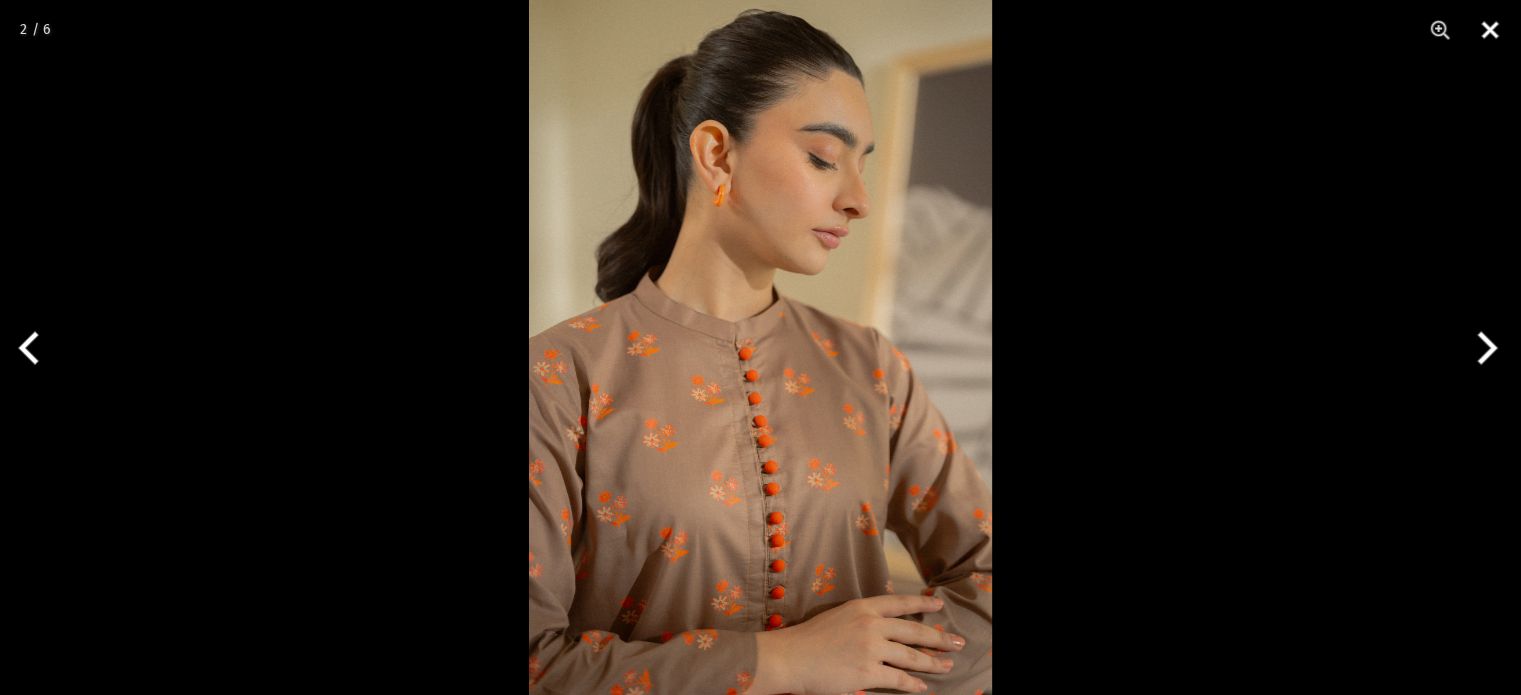 click at bounding box center [1490, 30] 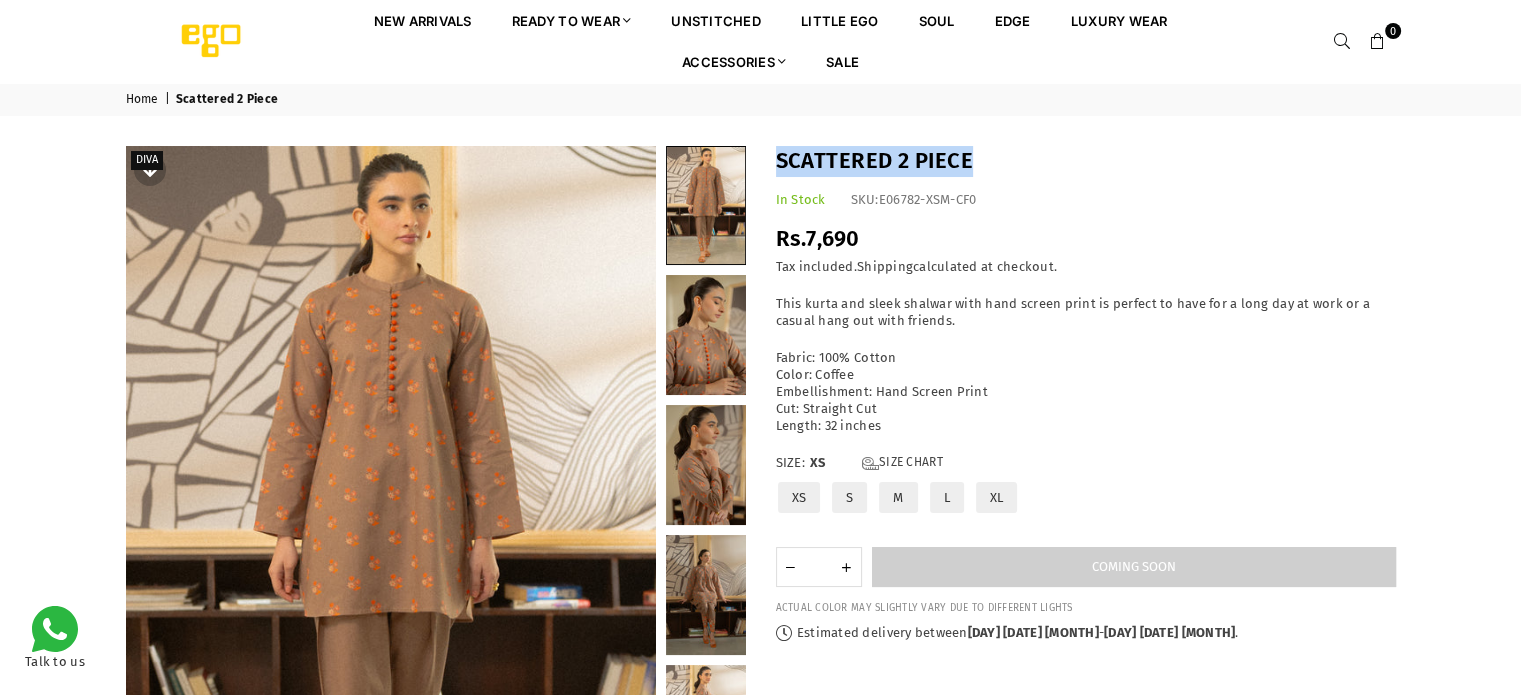 drag, startPoint x: 993, startPoint y: 155, endPoint x: 776, endPoint y: 165, distance: 217.23029 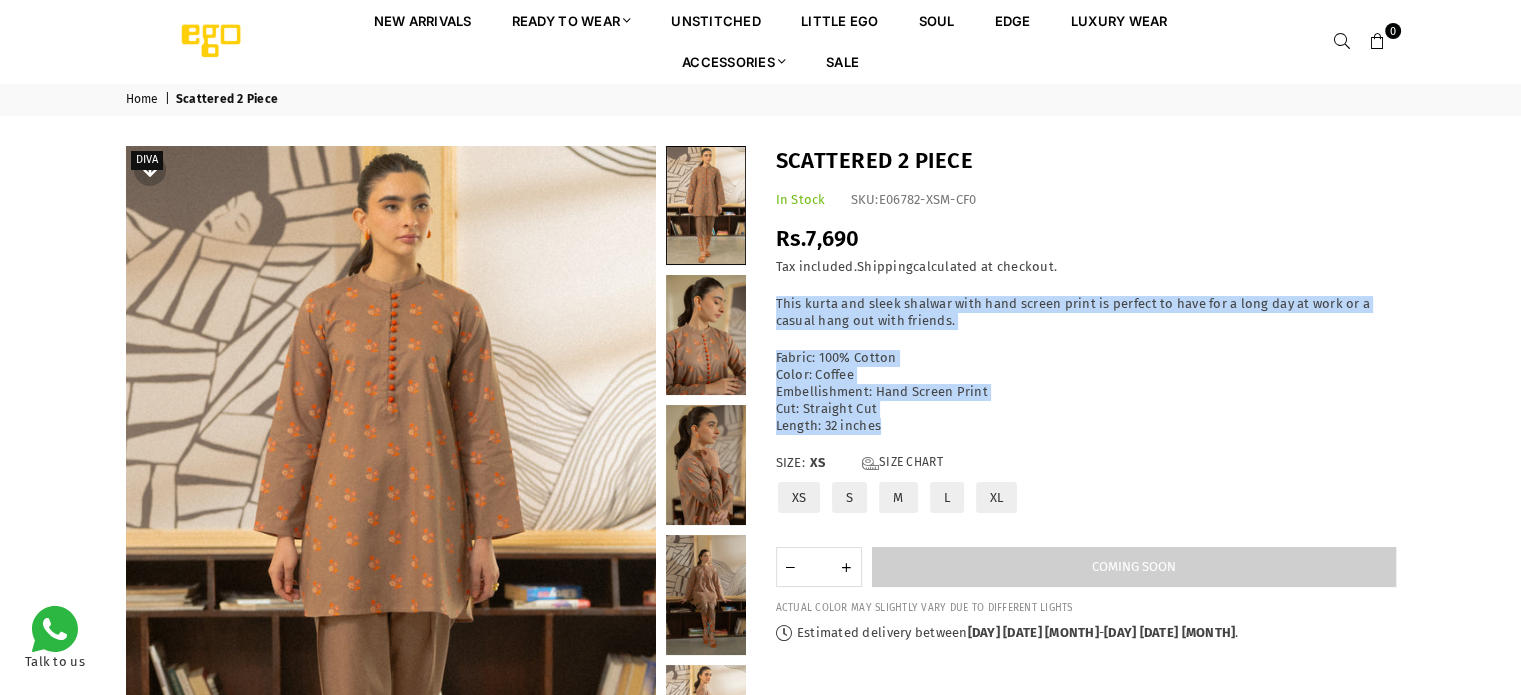 drag, startPoint x: 884, startPoint y: 423, endPoint x: 776, endPoint y: 306, distance: 159.22626 